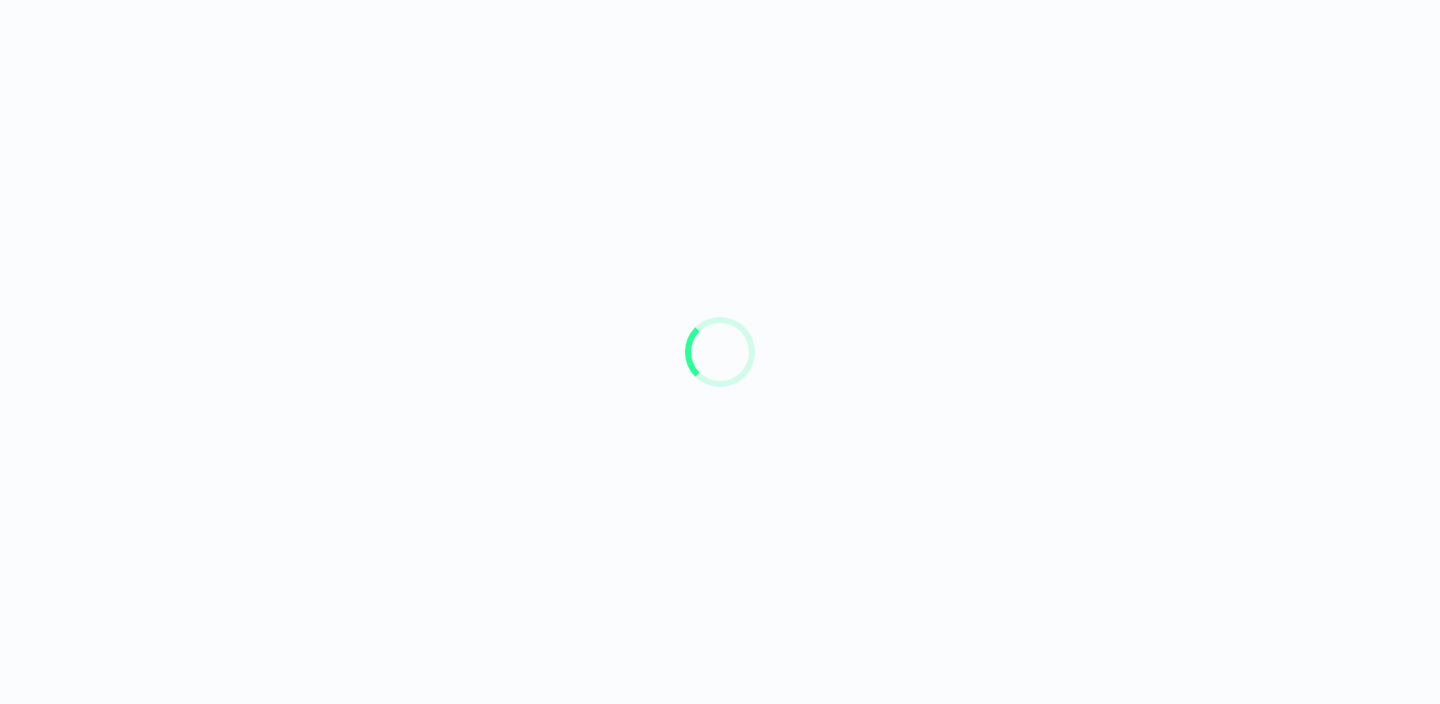 scroll, scrollTop: 0, scrollLeft: 0, axis: both 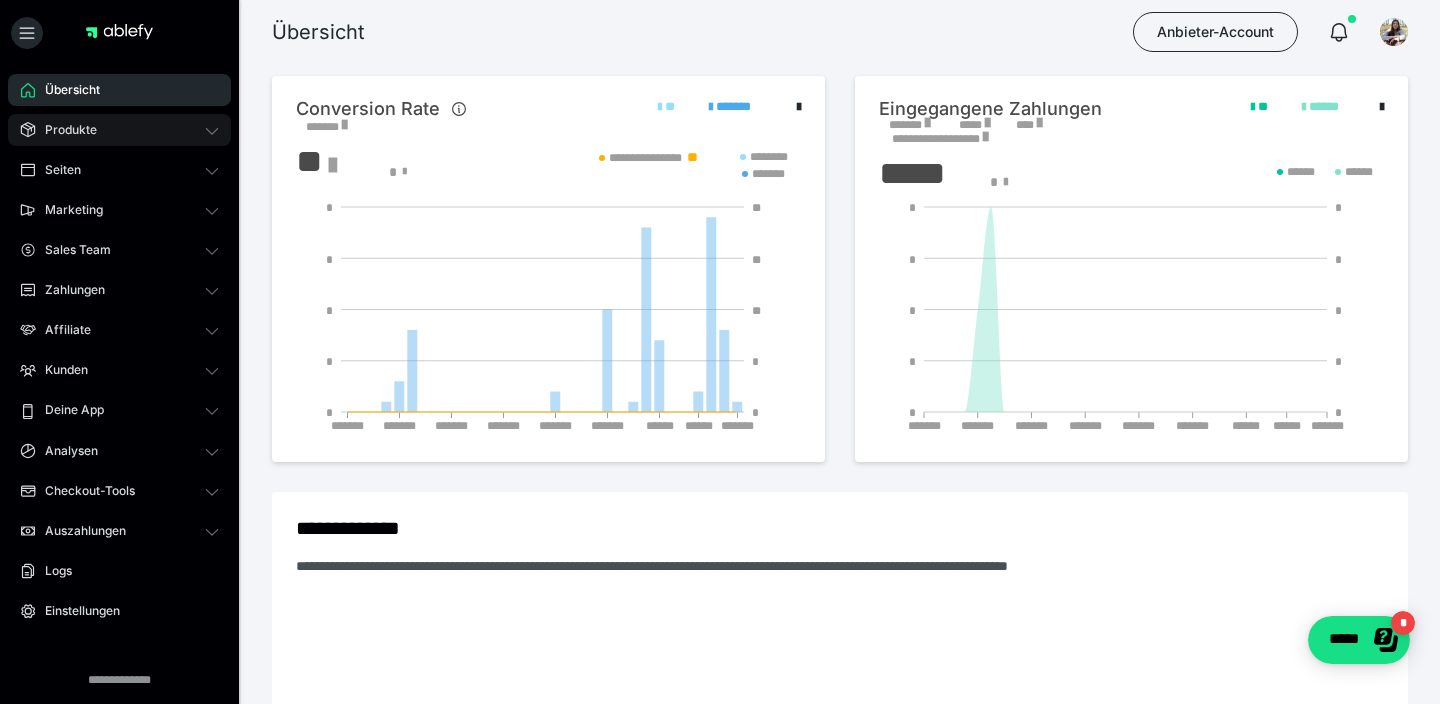 click on "Produkte" at bounding box center (119, 130) 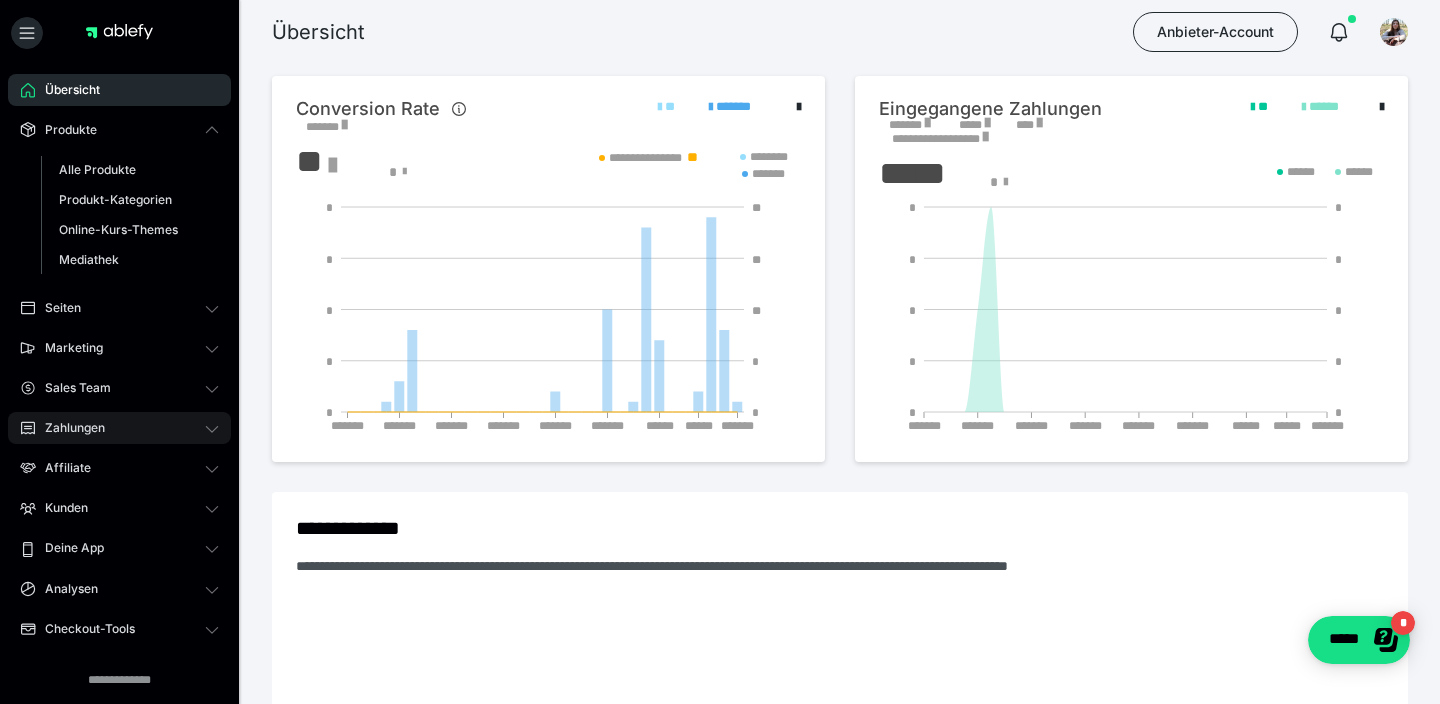click on "Zahlungen" at bounding box center (68, 428) 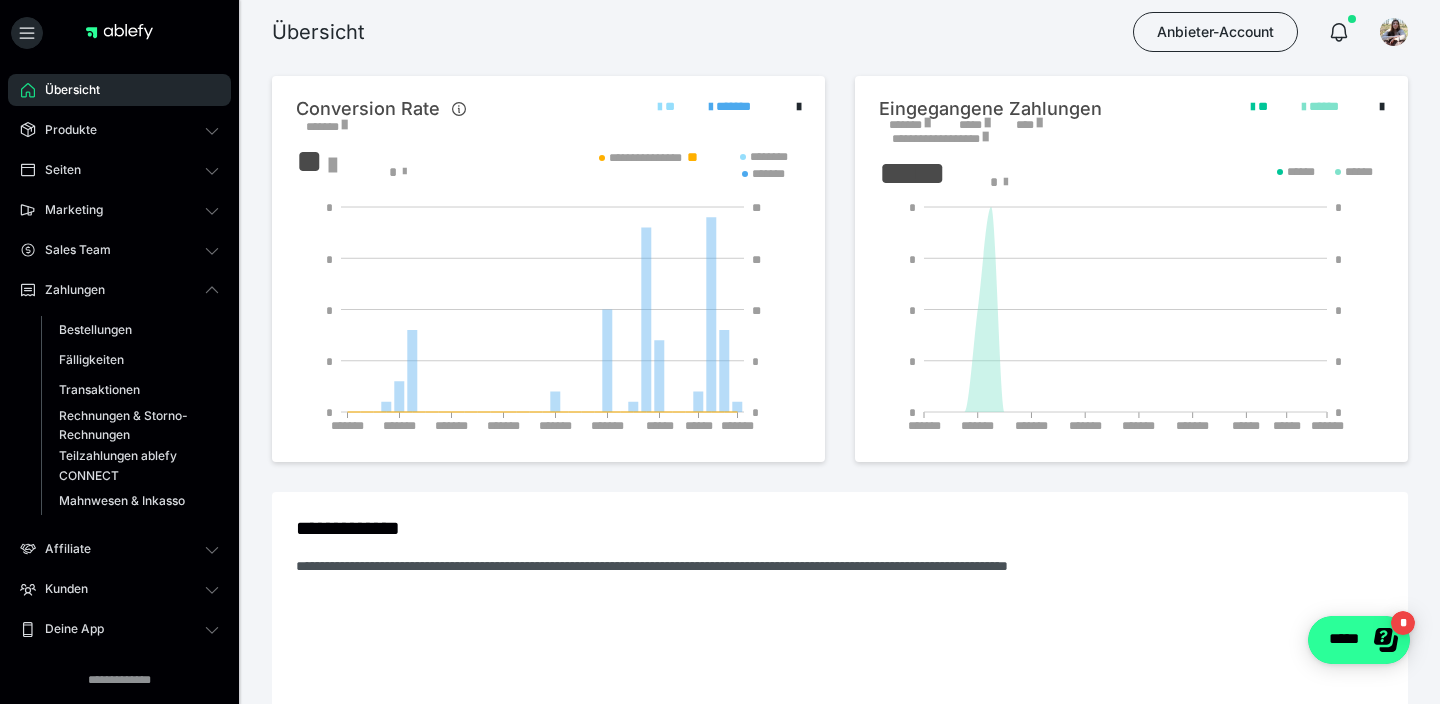 click at bounding box center (1245, 701) 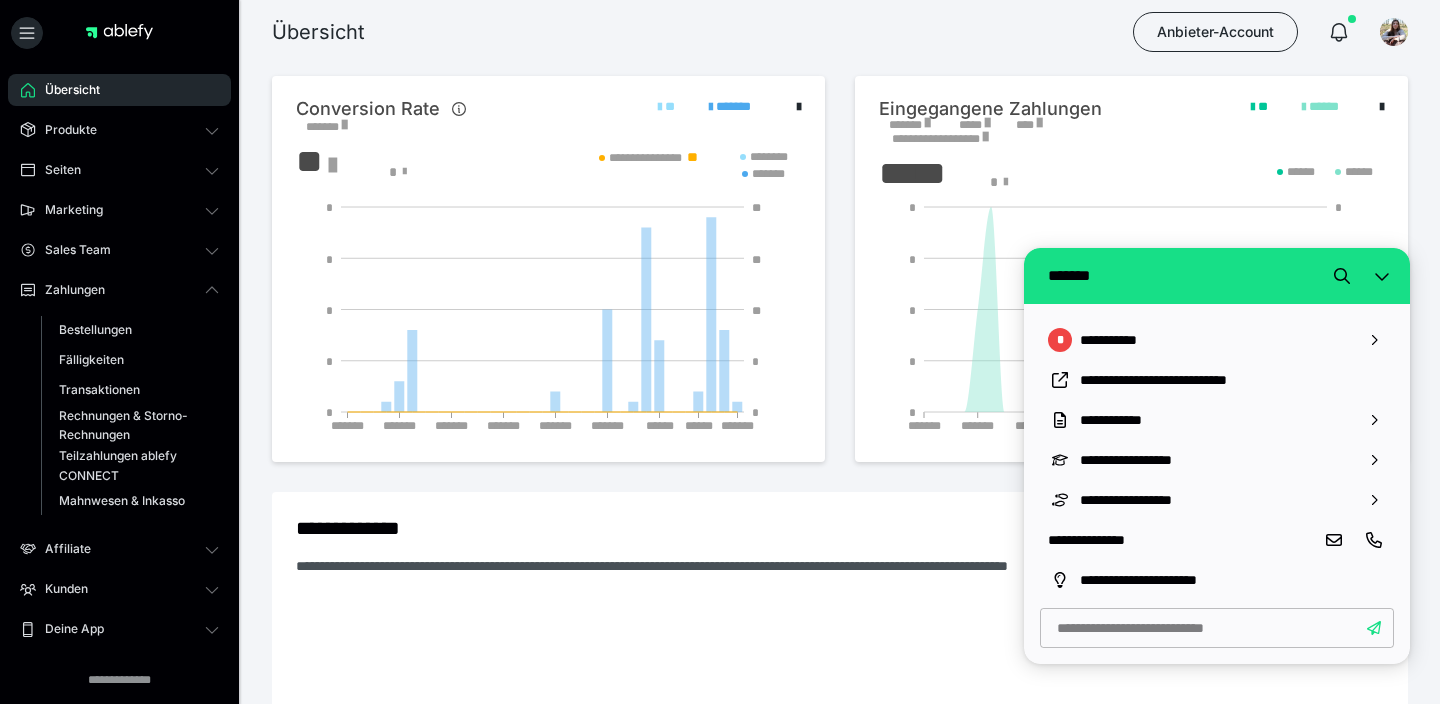 click at bounding box center [1217, 628] 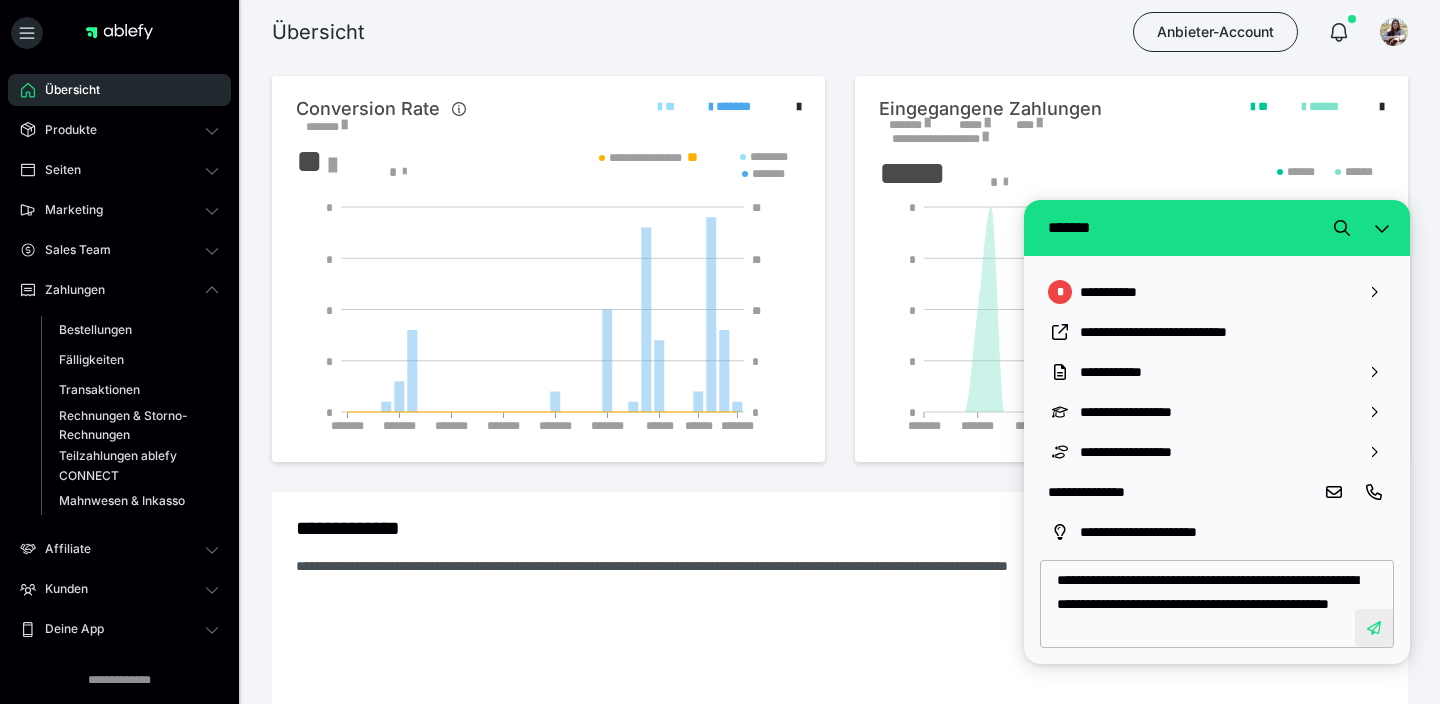 type on "**********" 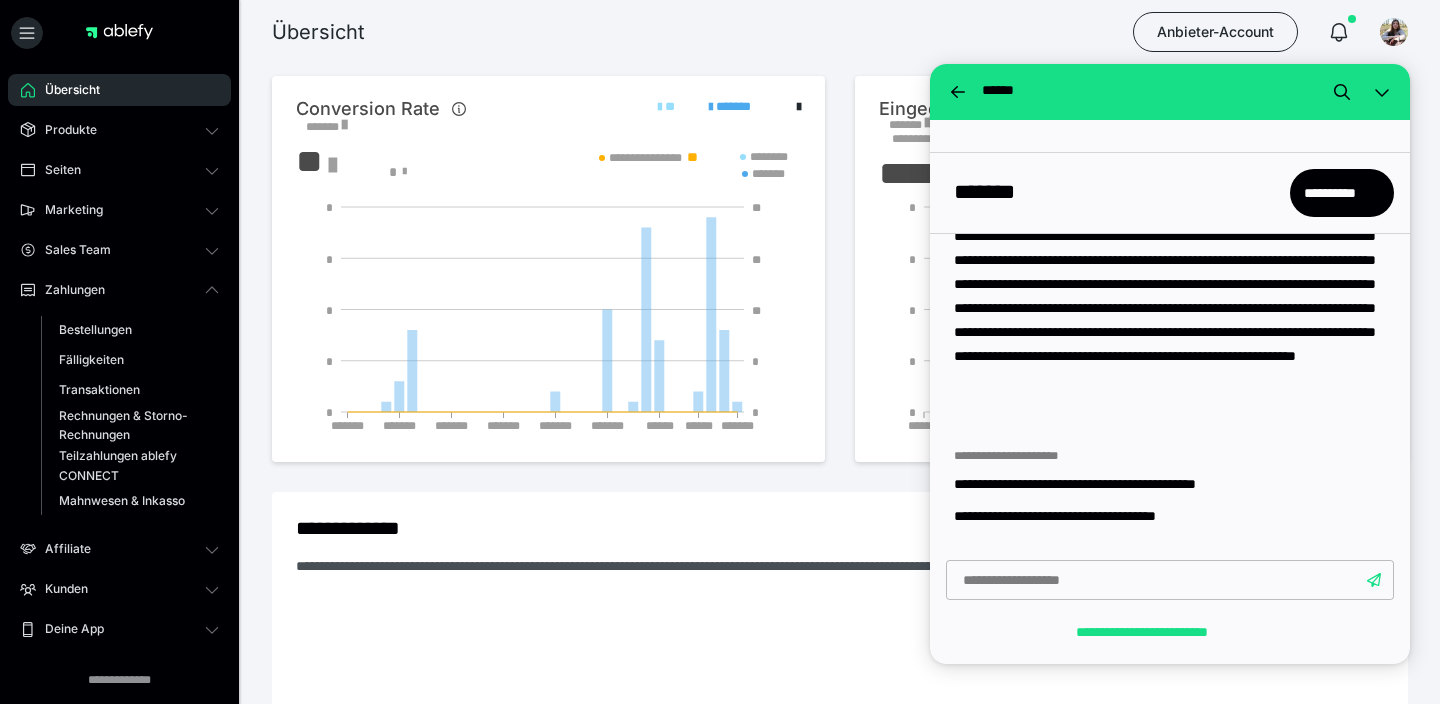 scroll, scrollTop: 249, scrollLeft: 0, axis: vertical 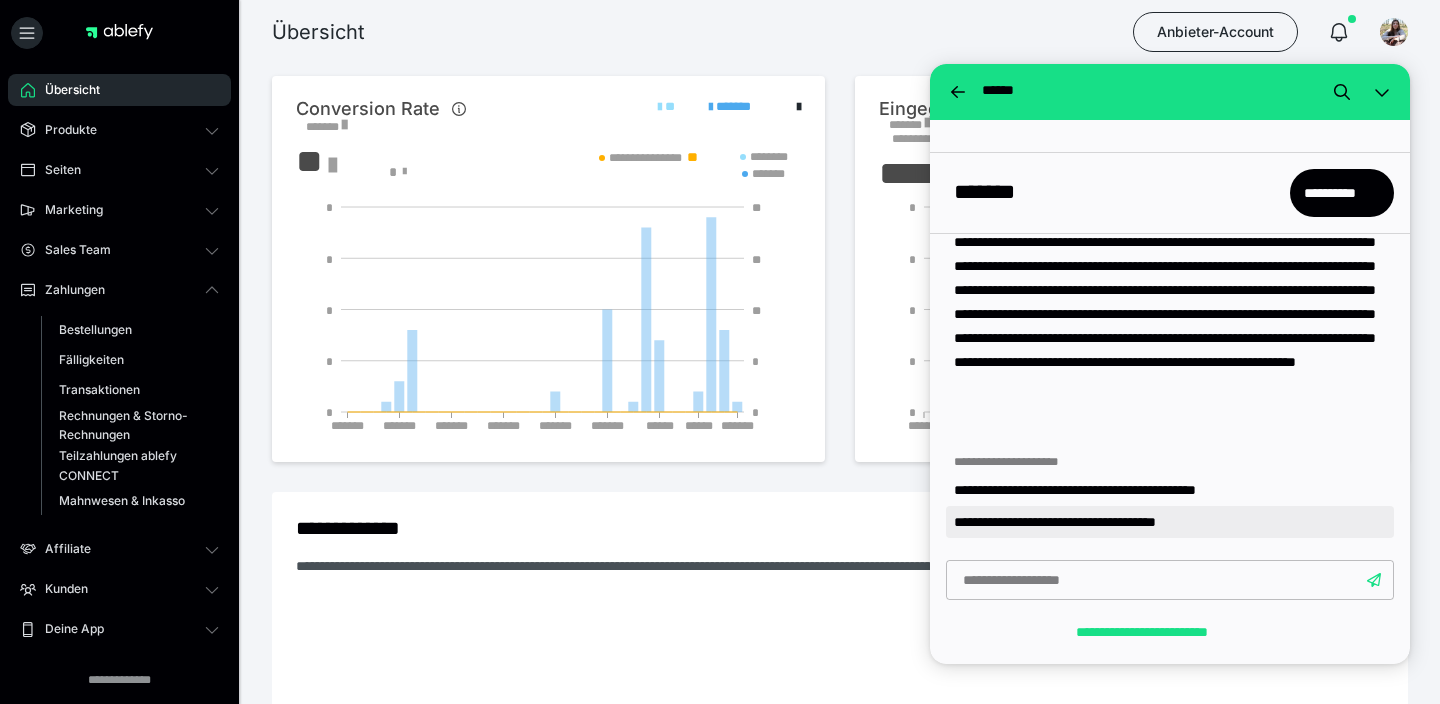 click on "**********" at bounding box center (1170, 522) 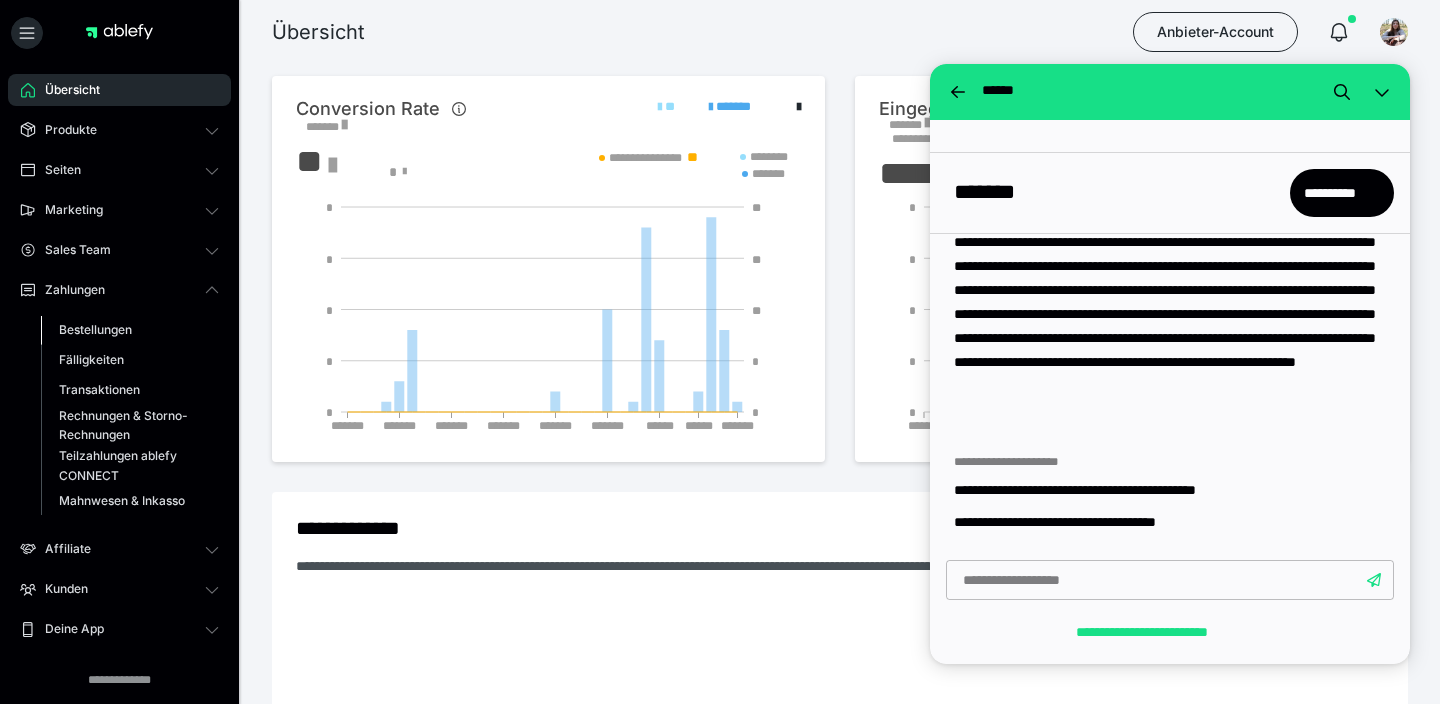 click on "Bestellungen" at bounding box center (95, 329) 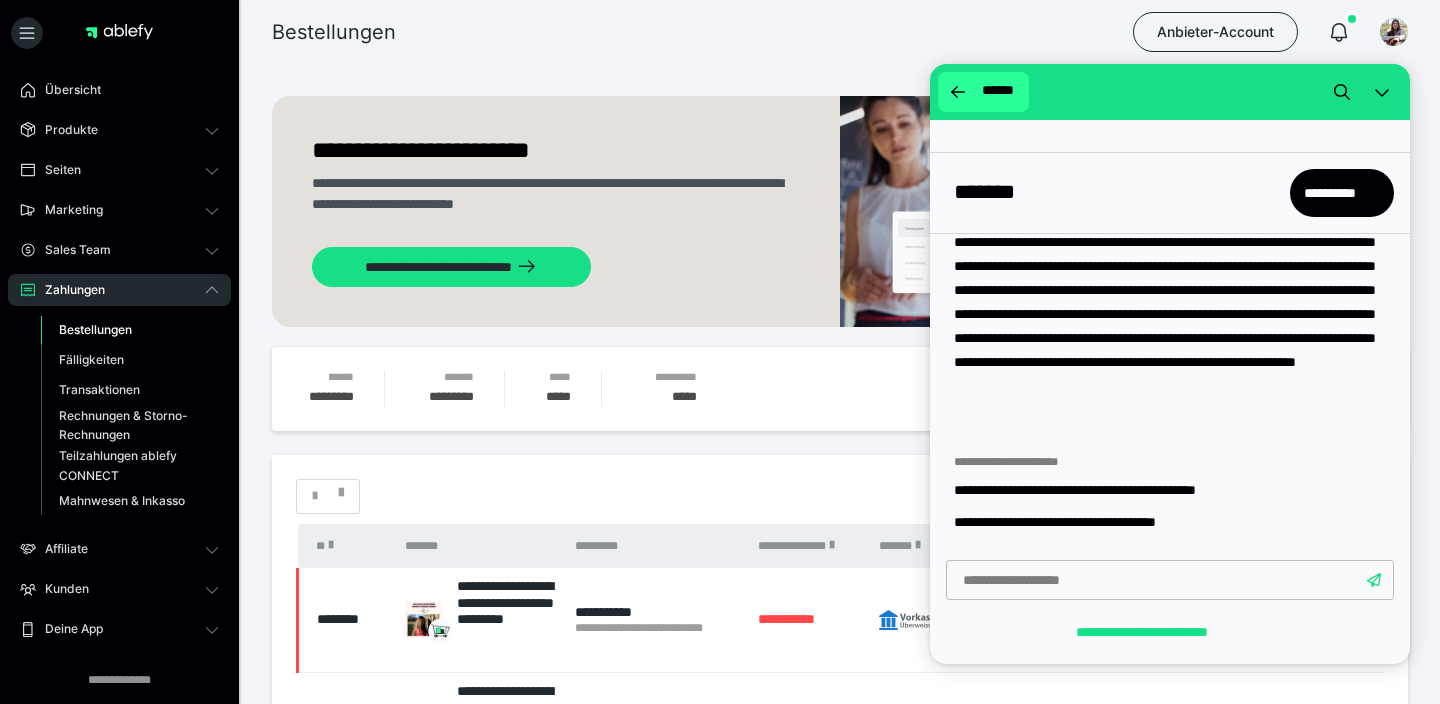 click on "******" at bounding box center [997, 92] 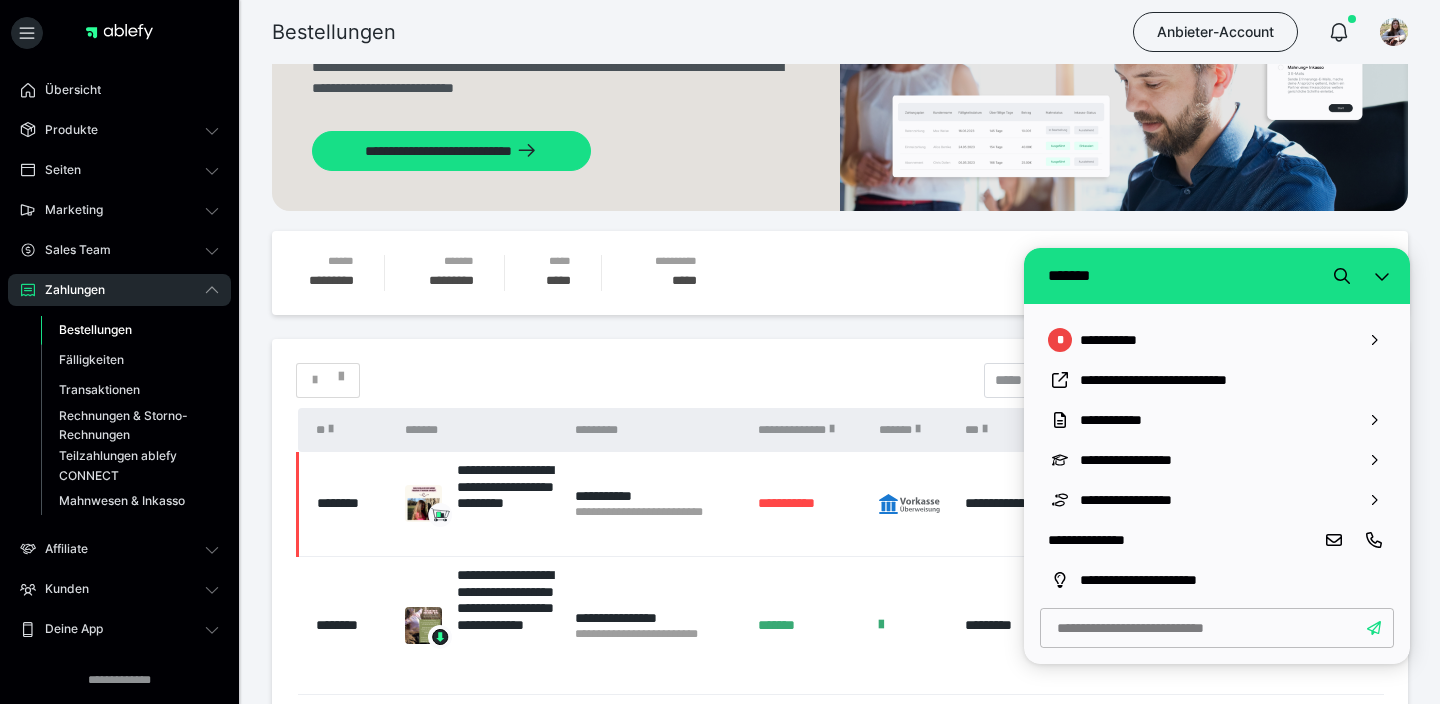 scroll, scrollTop: 126, scrollLeft: 0, axis: vertical 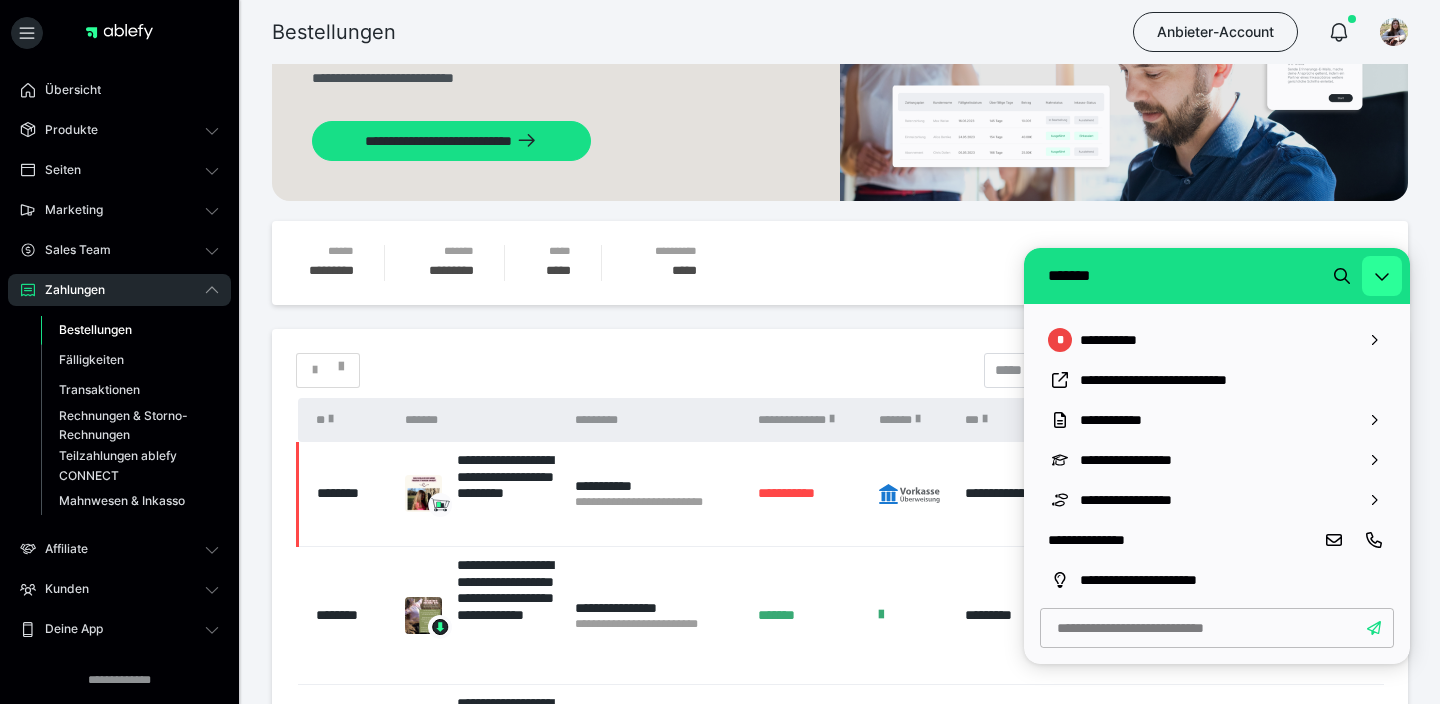click 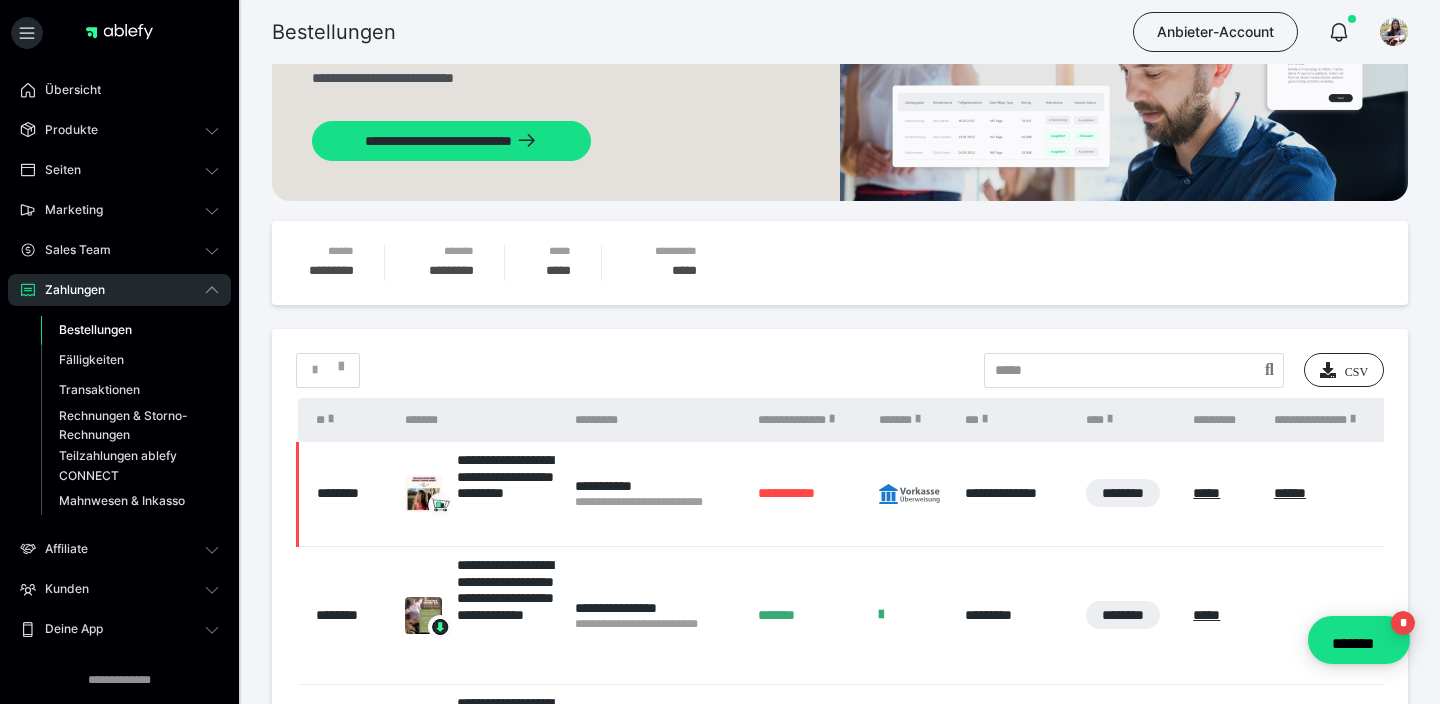 scroll, scrollTop: 0, scrollLeft: 0, axis: both 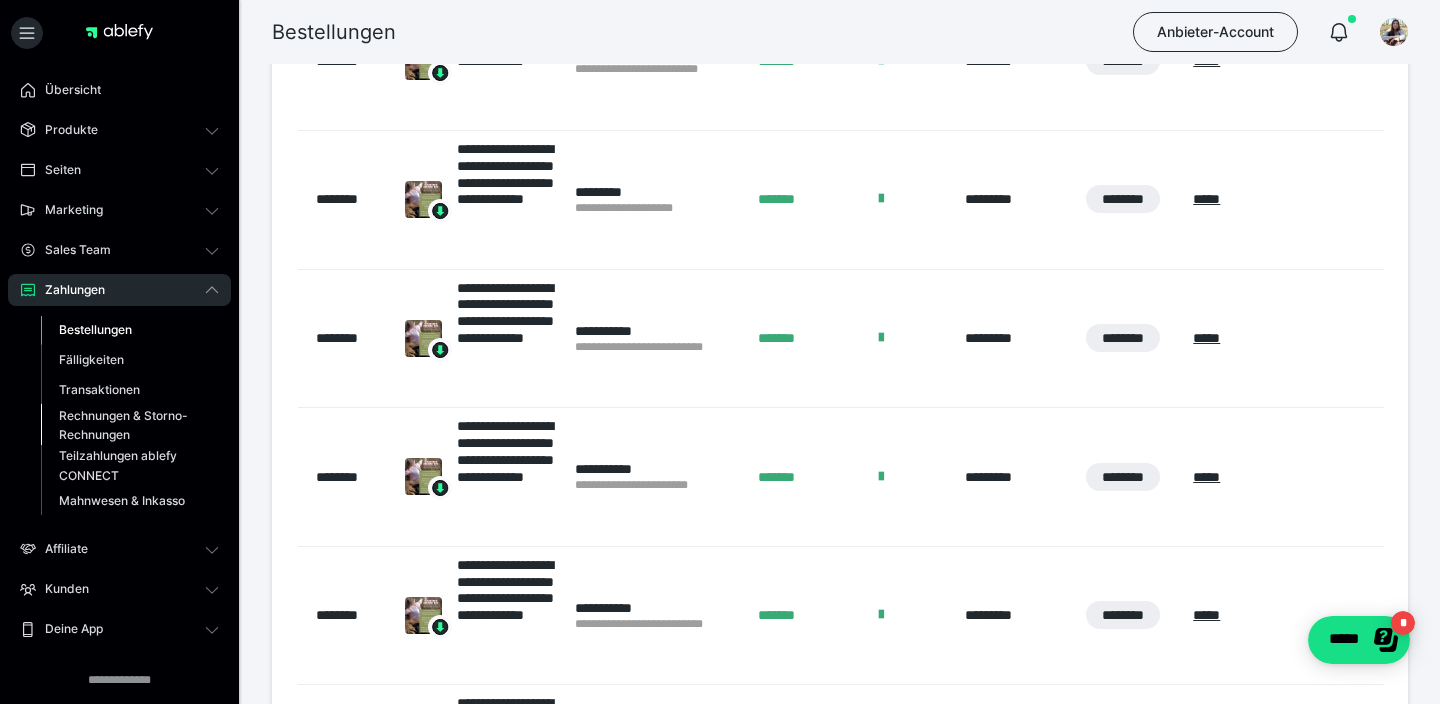 click on "Rechnungen & Storno-Rechnungen" at bounding box center [126, 425] 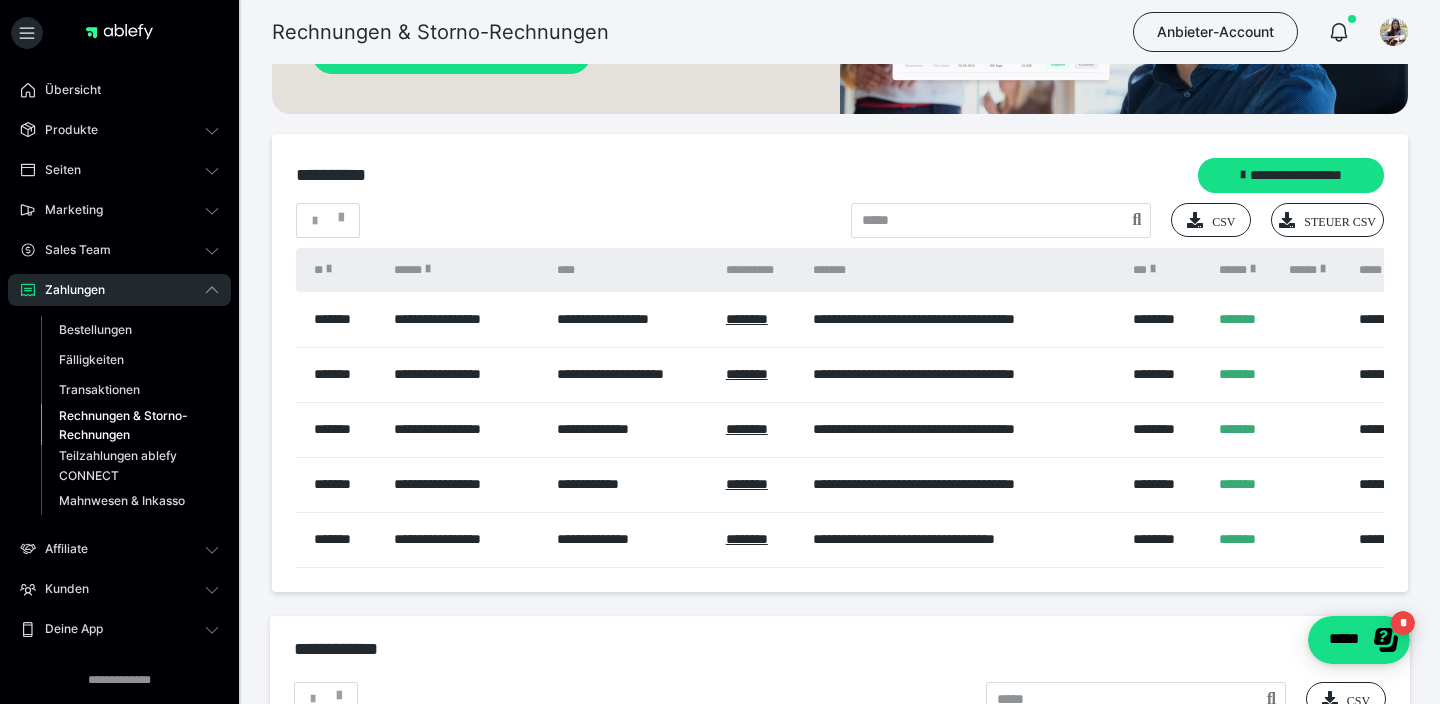 scroll, scrollTop: 218, scrollLeft: 0, axis: vertical 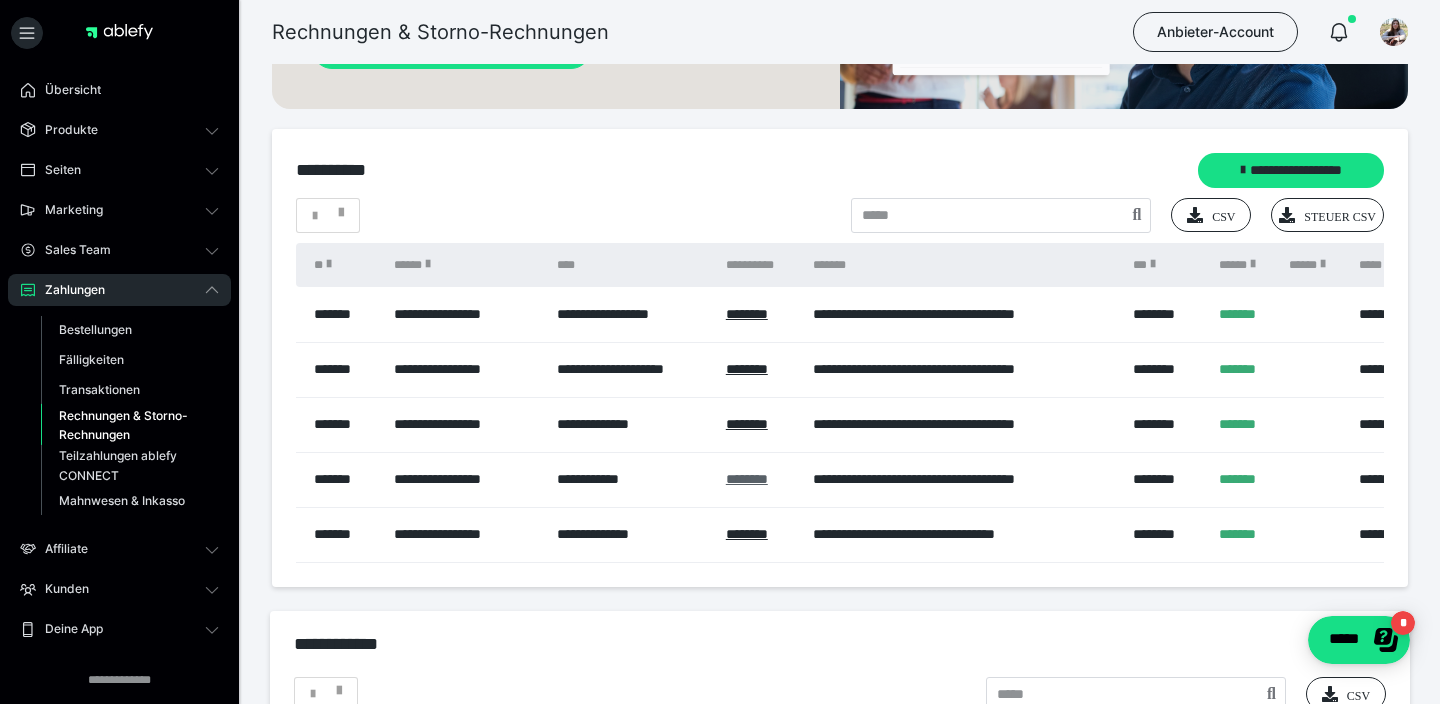 click on "********" at bounding box center [747, 479] 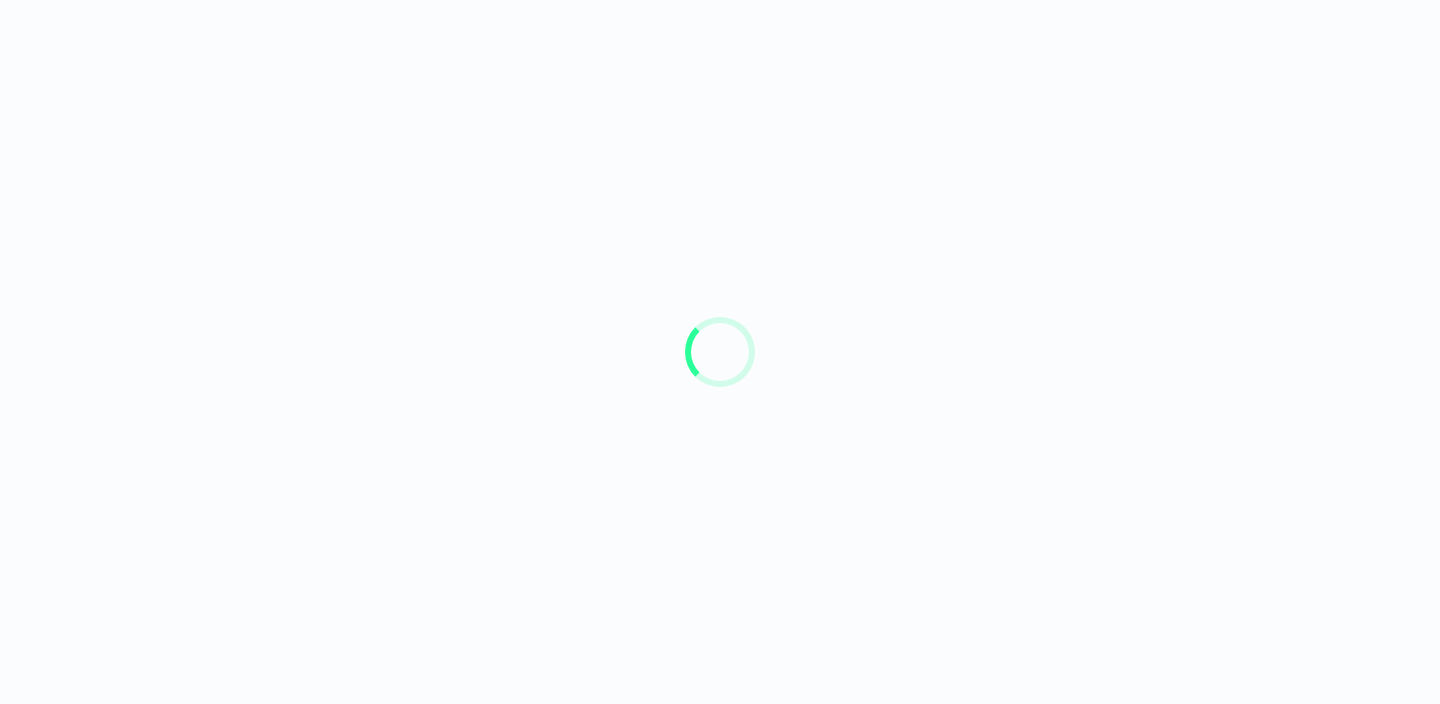 scroll, scrollTop: 0, scrollLeft: 0, axis: both 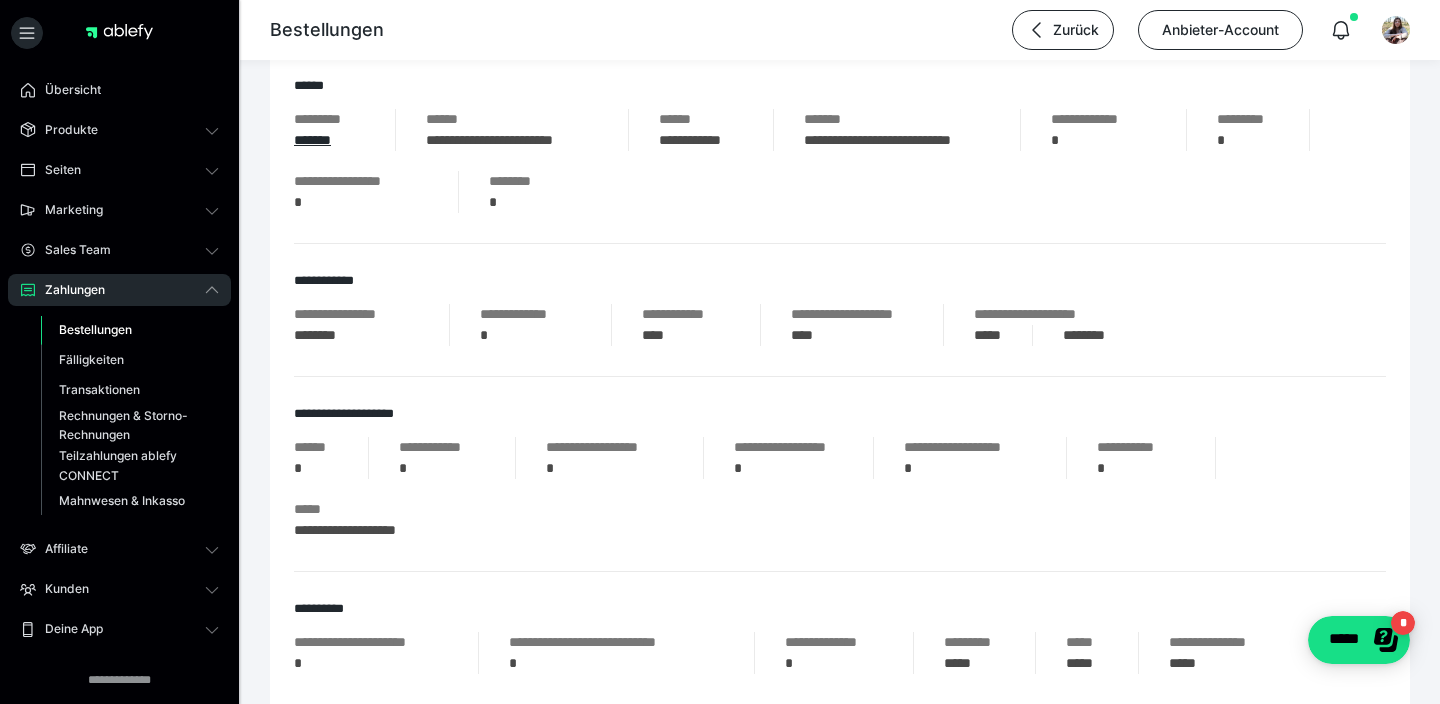 click on "*********" at bounding box center [1248, 119] 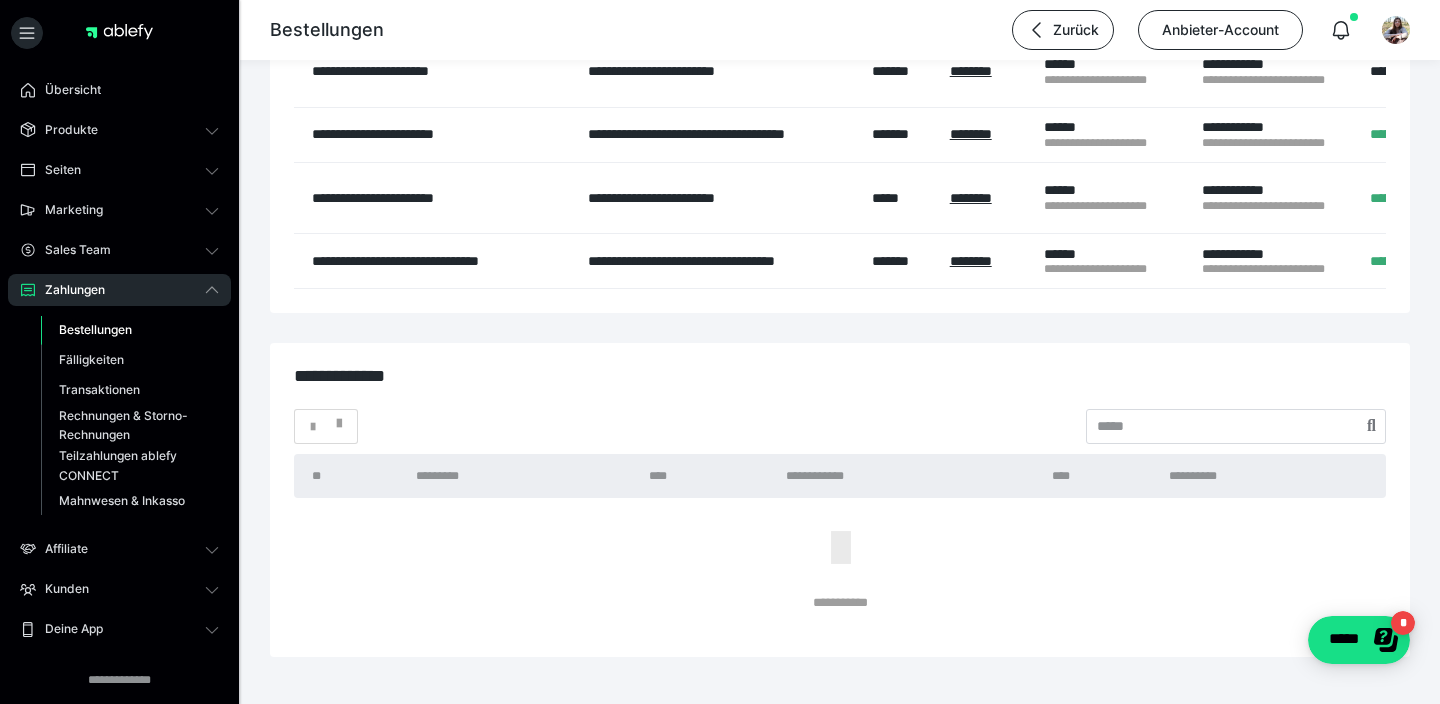 scroll, scrollTop: 3292, scrollLeft: 0, axis: vertical 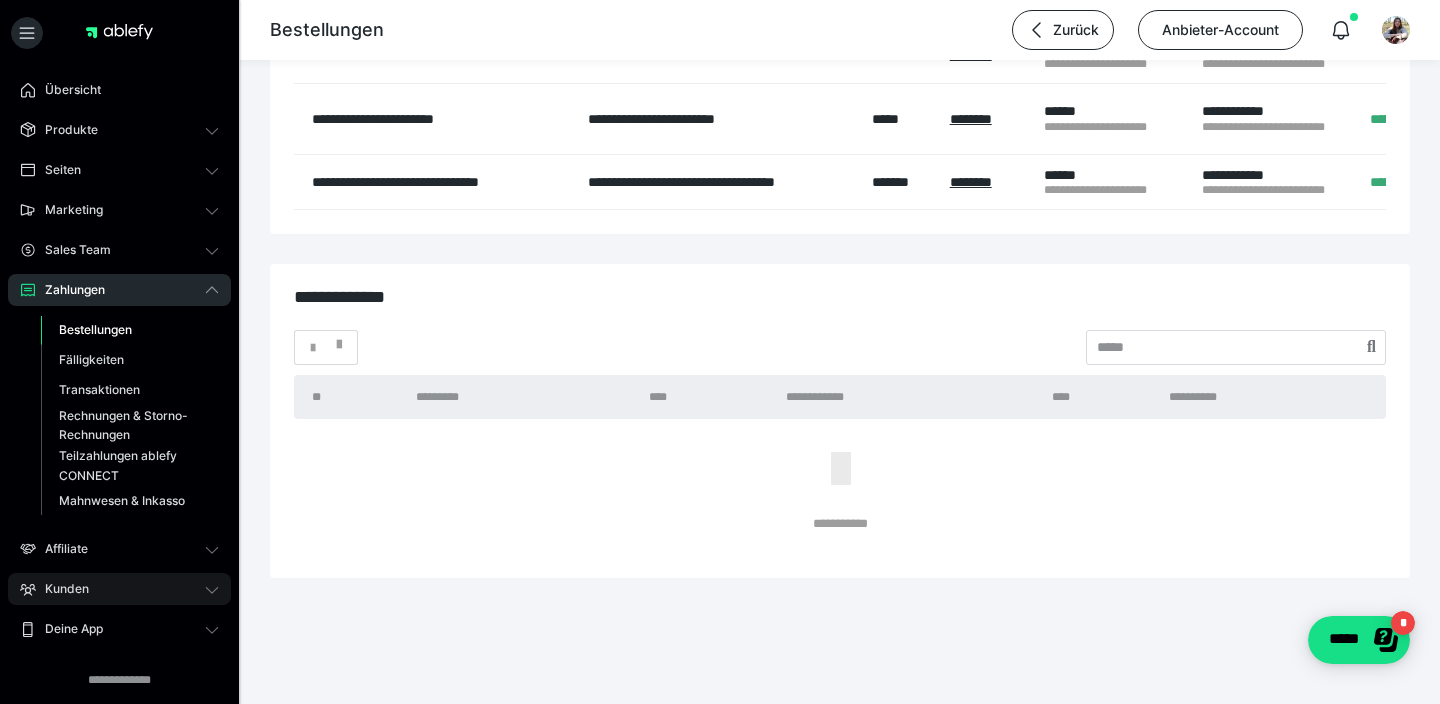 click on "Kunden" at bounding box center [60, 589] 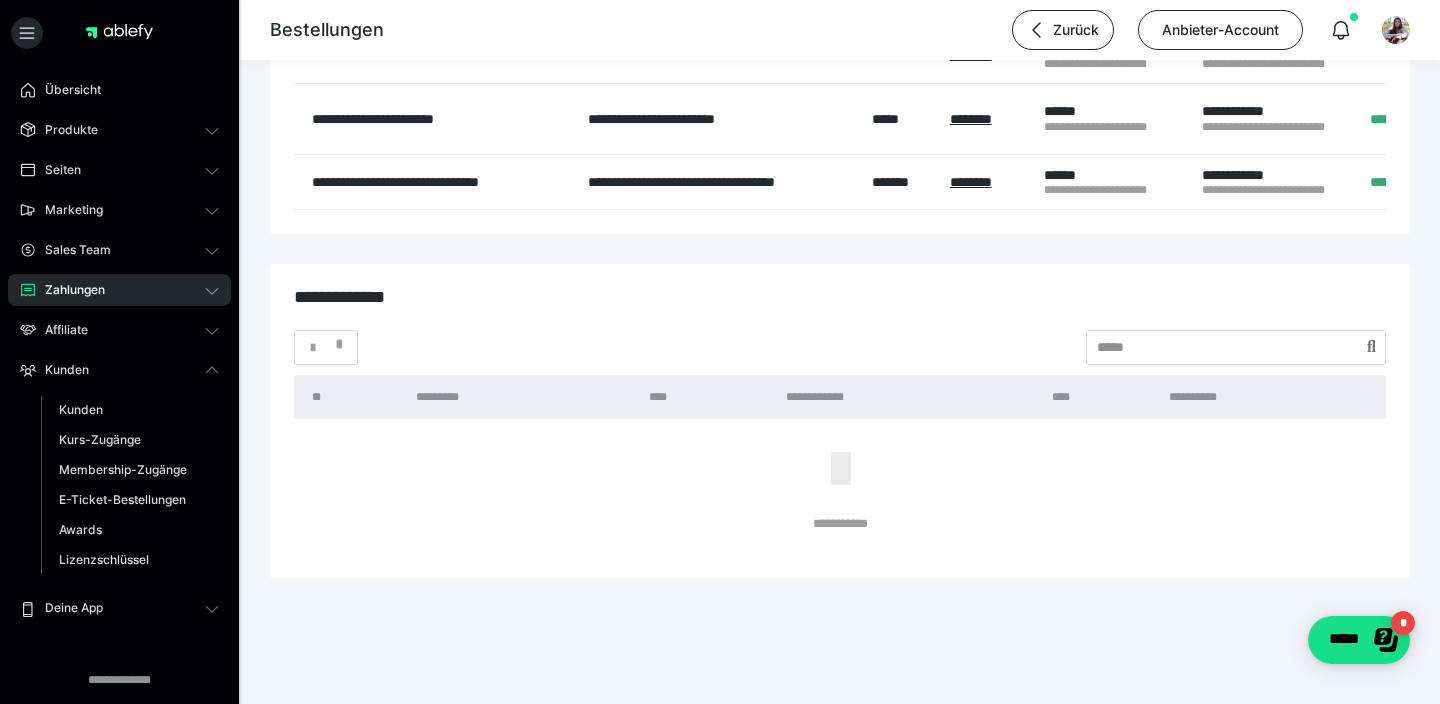 click on "Zahlungen" at bounding box center (68, 290) 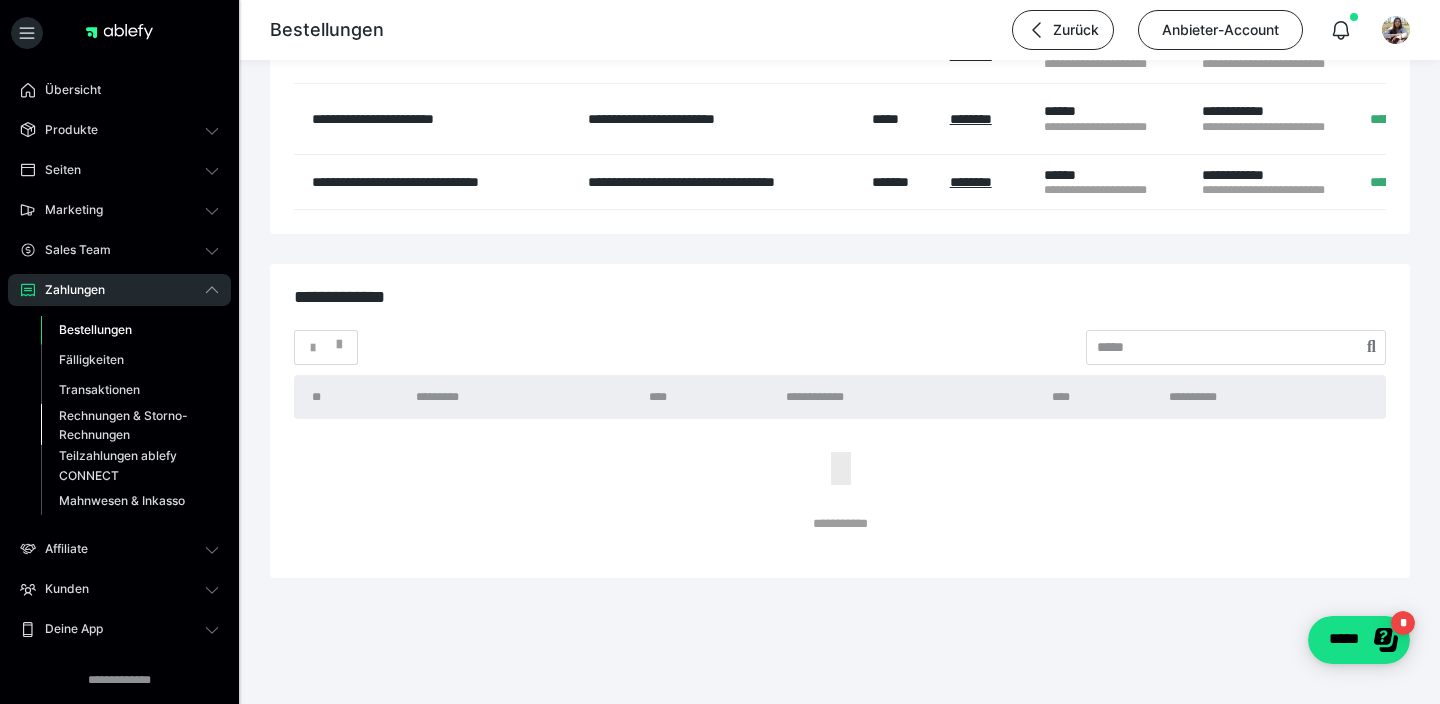 click on "Rechnungen & Storno-Rechnungen" at bounding box center [126, 425] 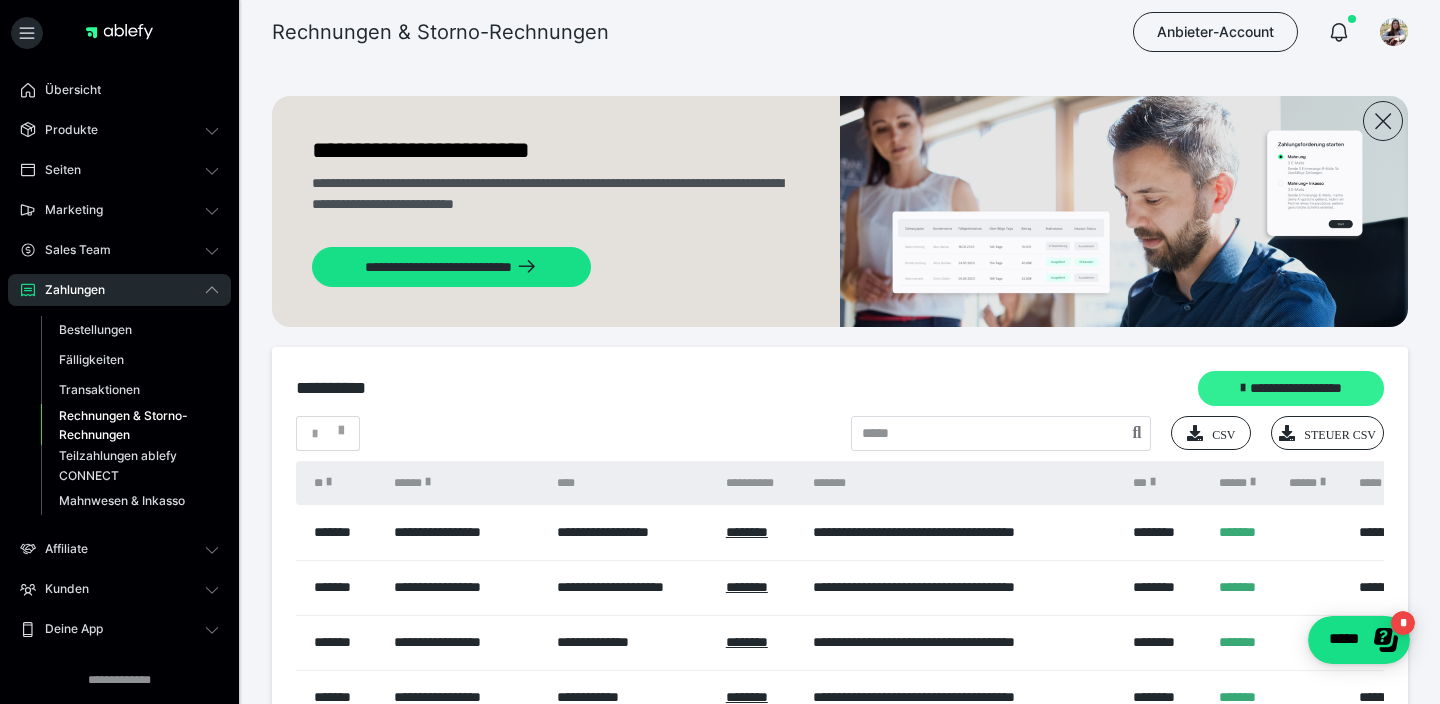 click on "**********" at bounding box center (1291, 389) 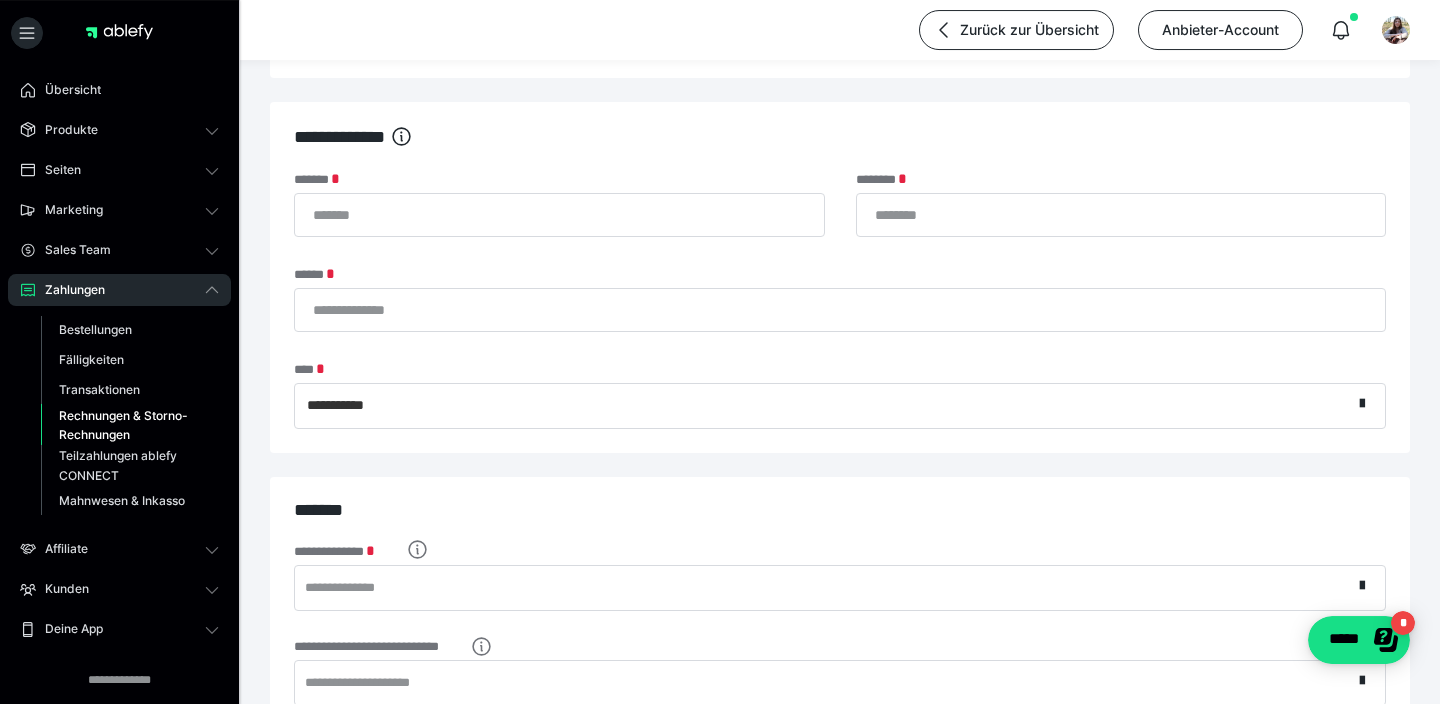 scroll, scrollTop: 0, scrollLeft: 0, axis: both 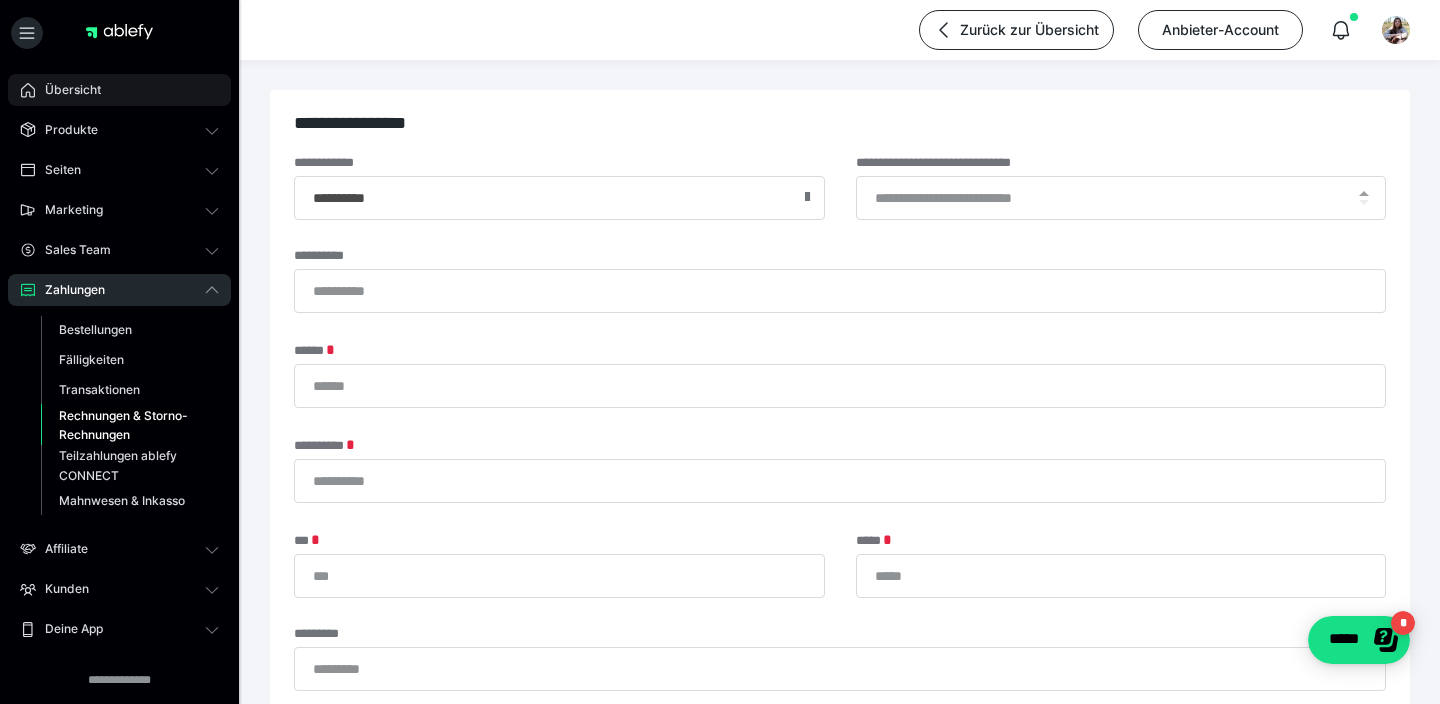 click on "Übersicht" at bounding box center [119, 90] 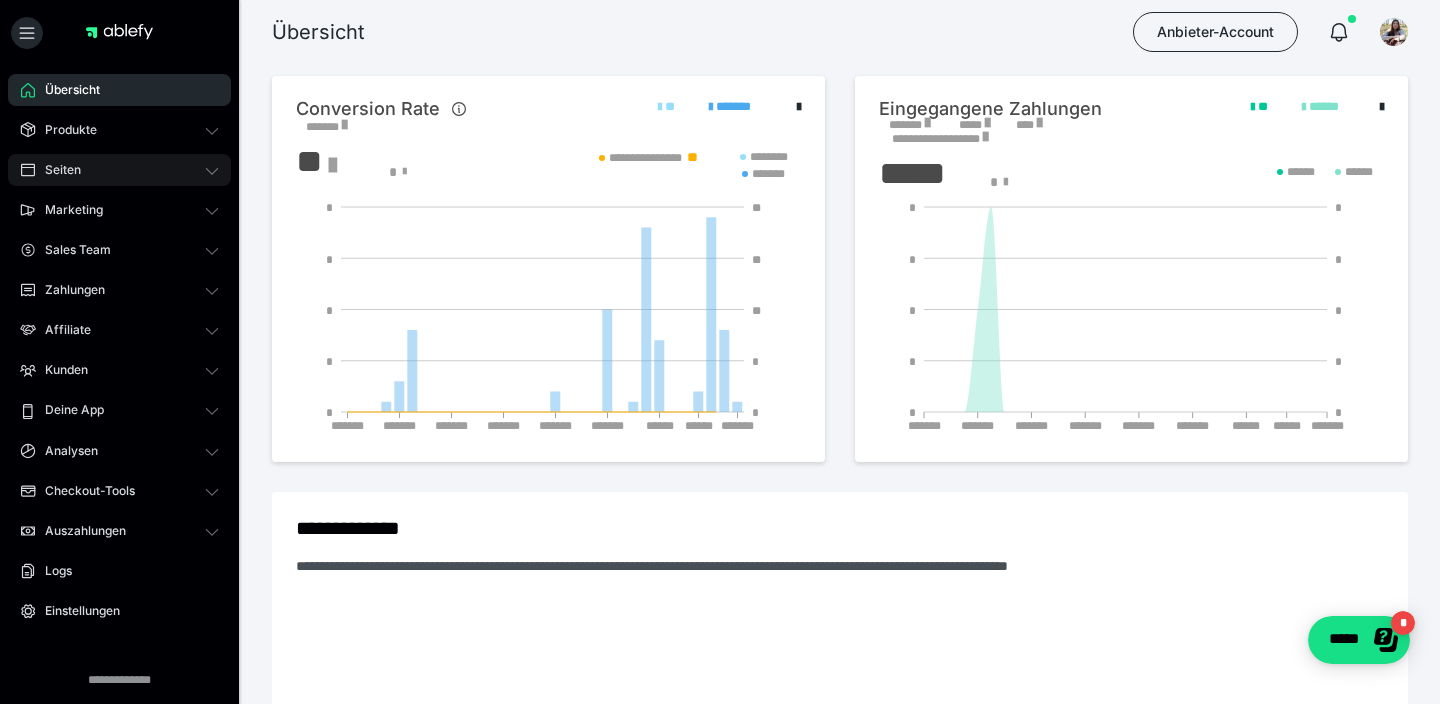 click on "Seiten" at bounding box center (119, 170) 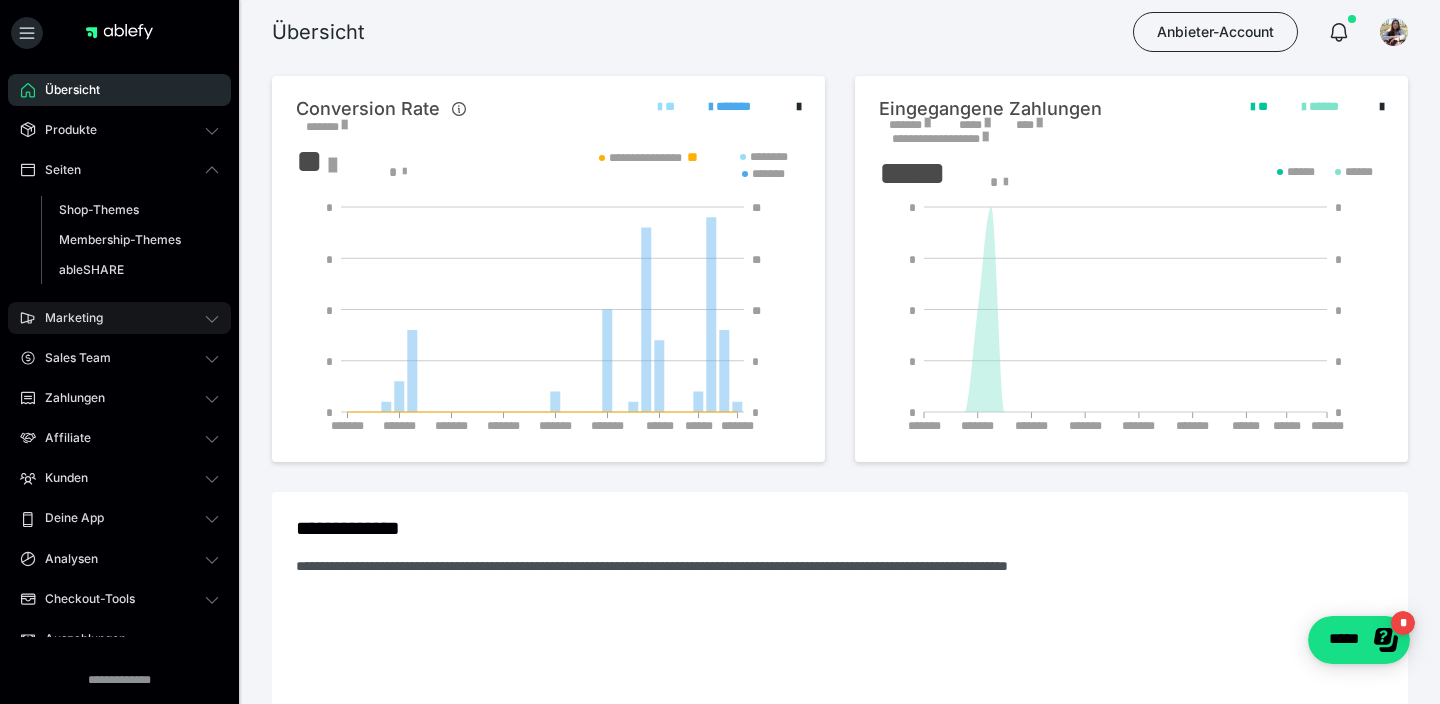 click on "Marketing" at bounding box center [67, 318] 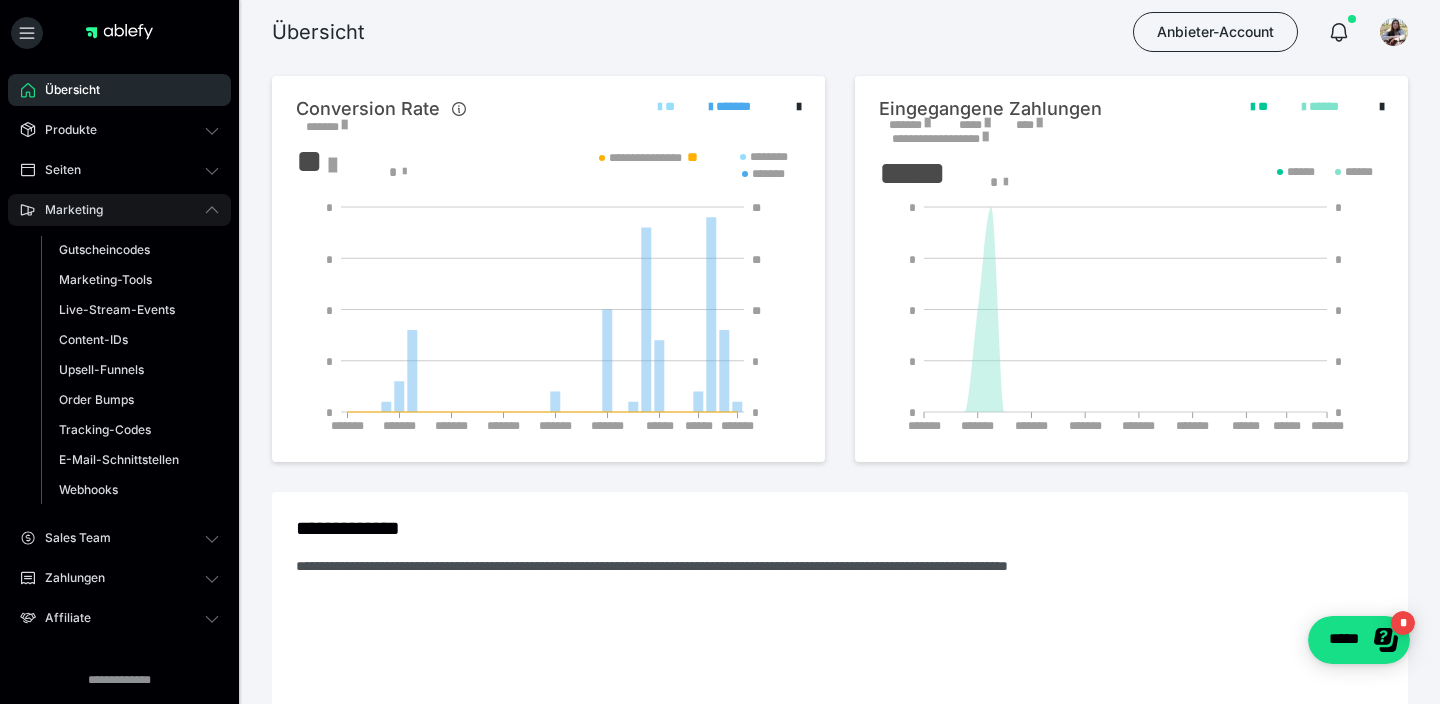 click on "Marketing" at bounding box center (119, 210) 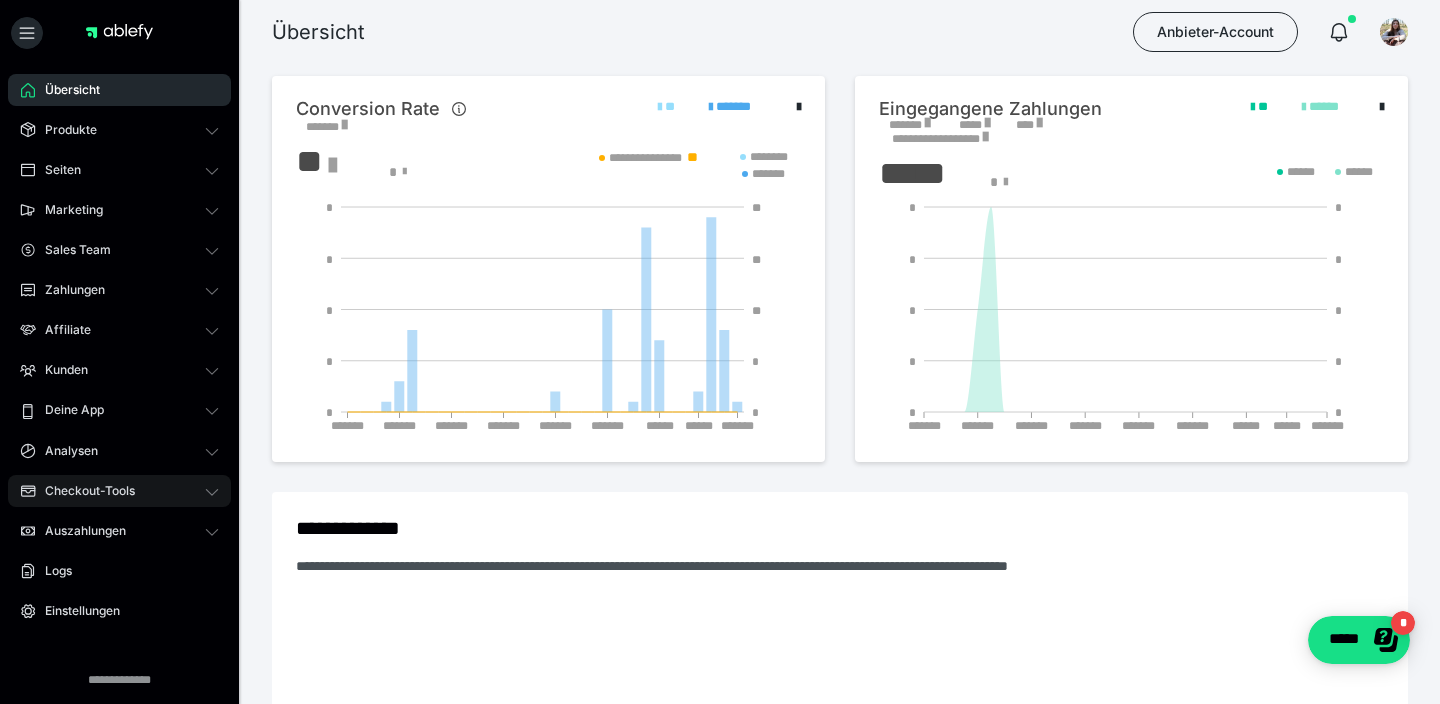 click on "Checkout-Tools" at bounding box center (83, 491) 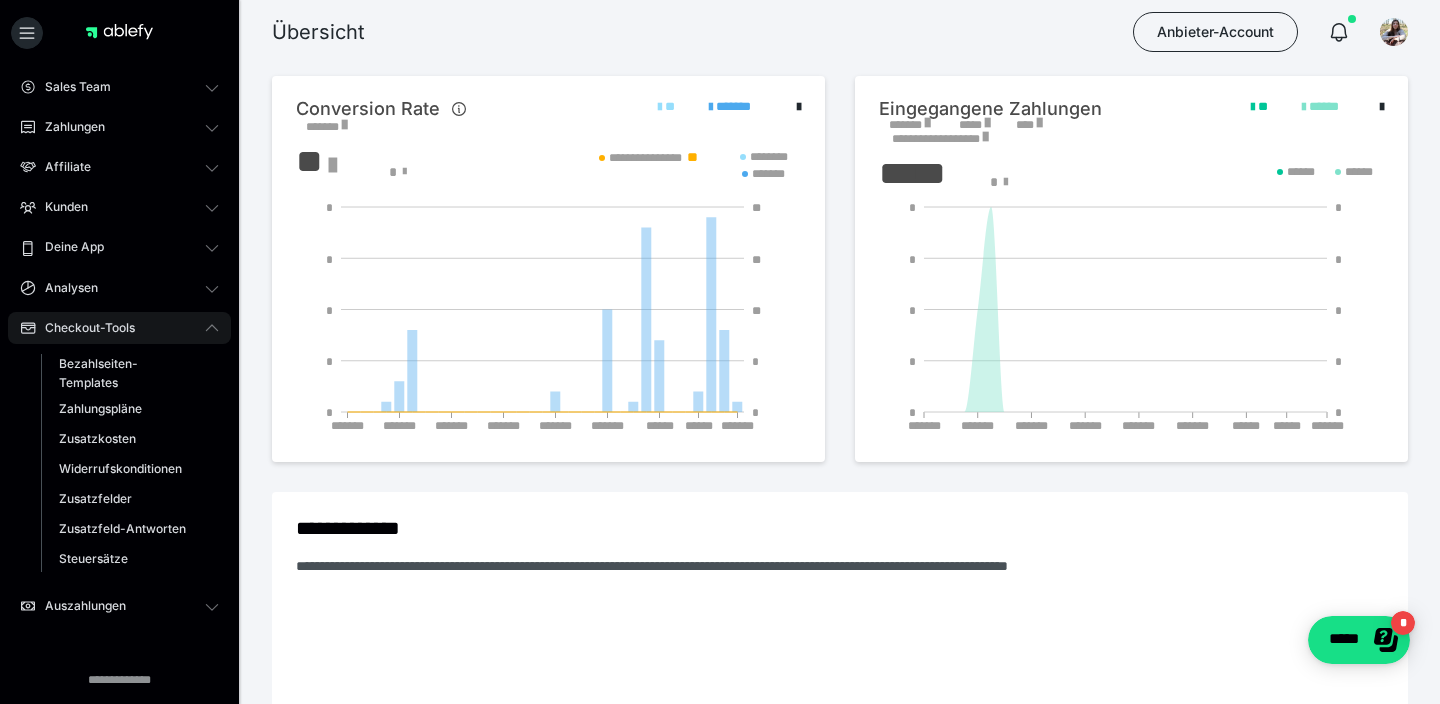 scroll, scrollTop: 181, scrollLeft: 0, axis: vertical 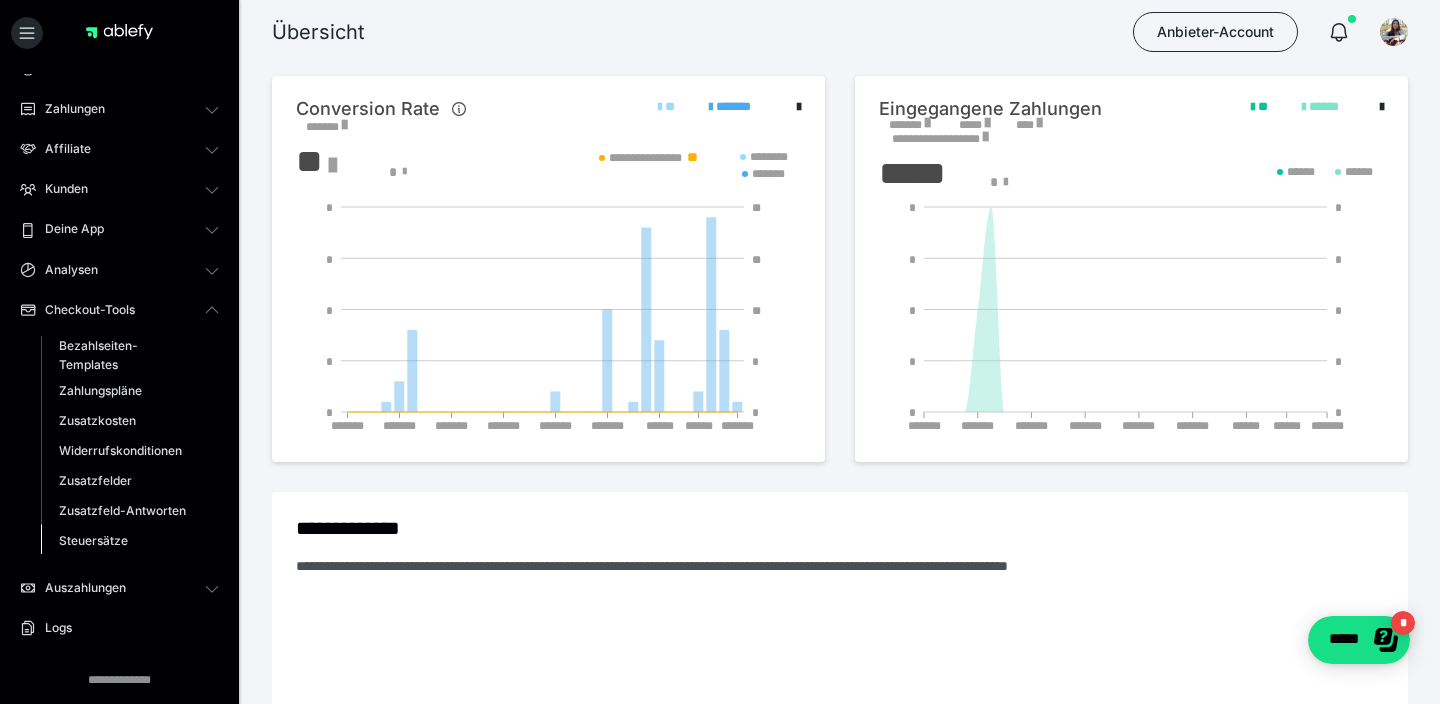 click on "Steuersätze" at bounding box center [93, 540] 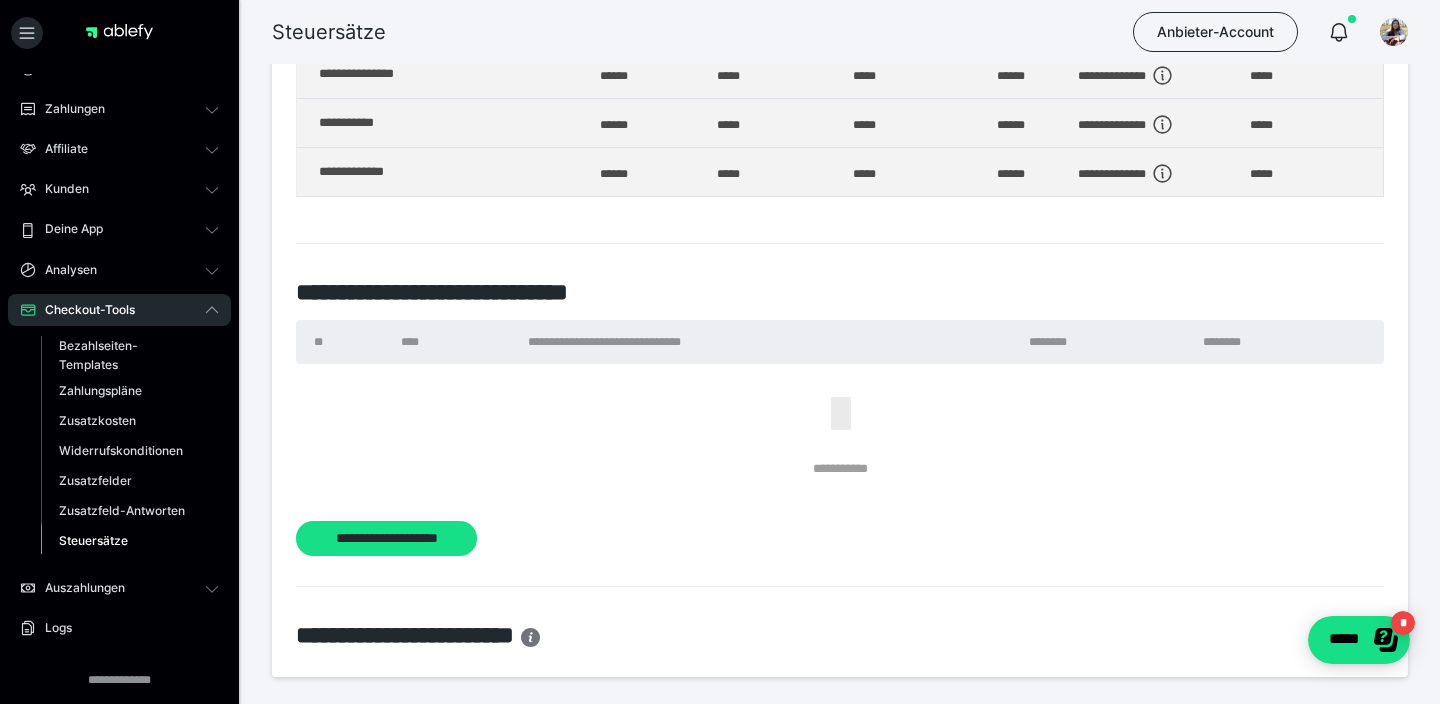 scroll, scrollTop: 552, scrollLeft: 0, axis: vertical 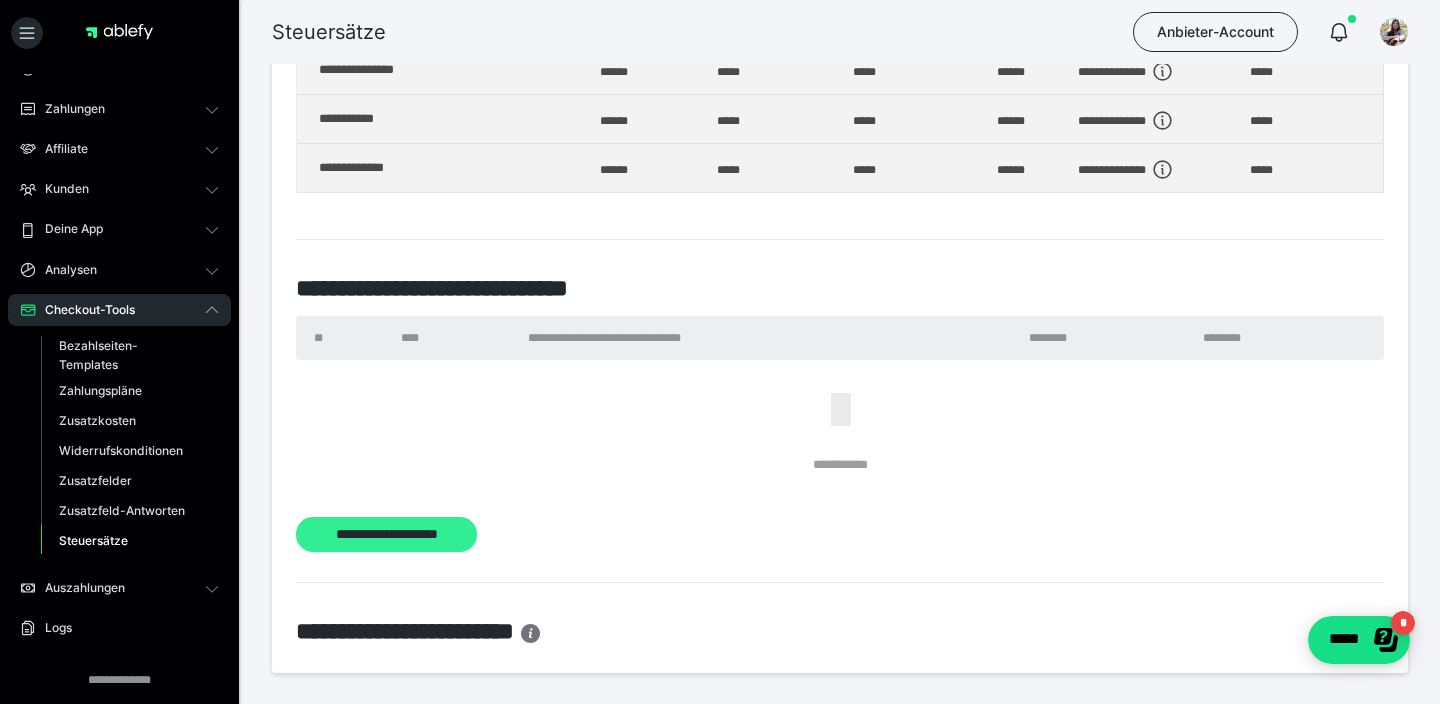 click on "**********" at bounding box center (386, 535) 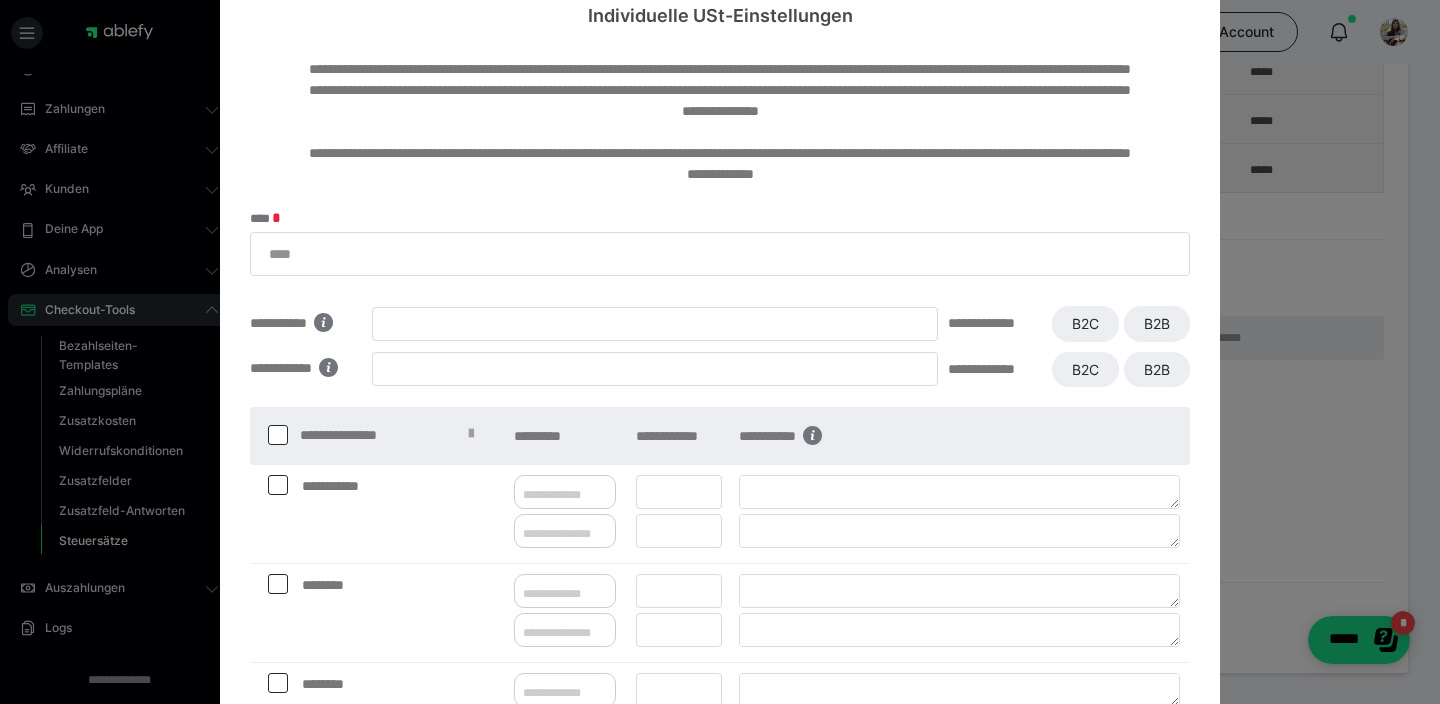 scroll, scrollTop: 263, scrollLeft: 0, axis: vertical 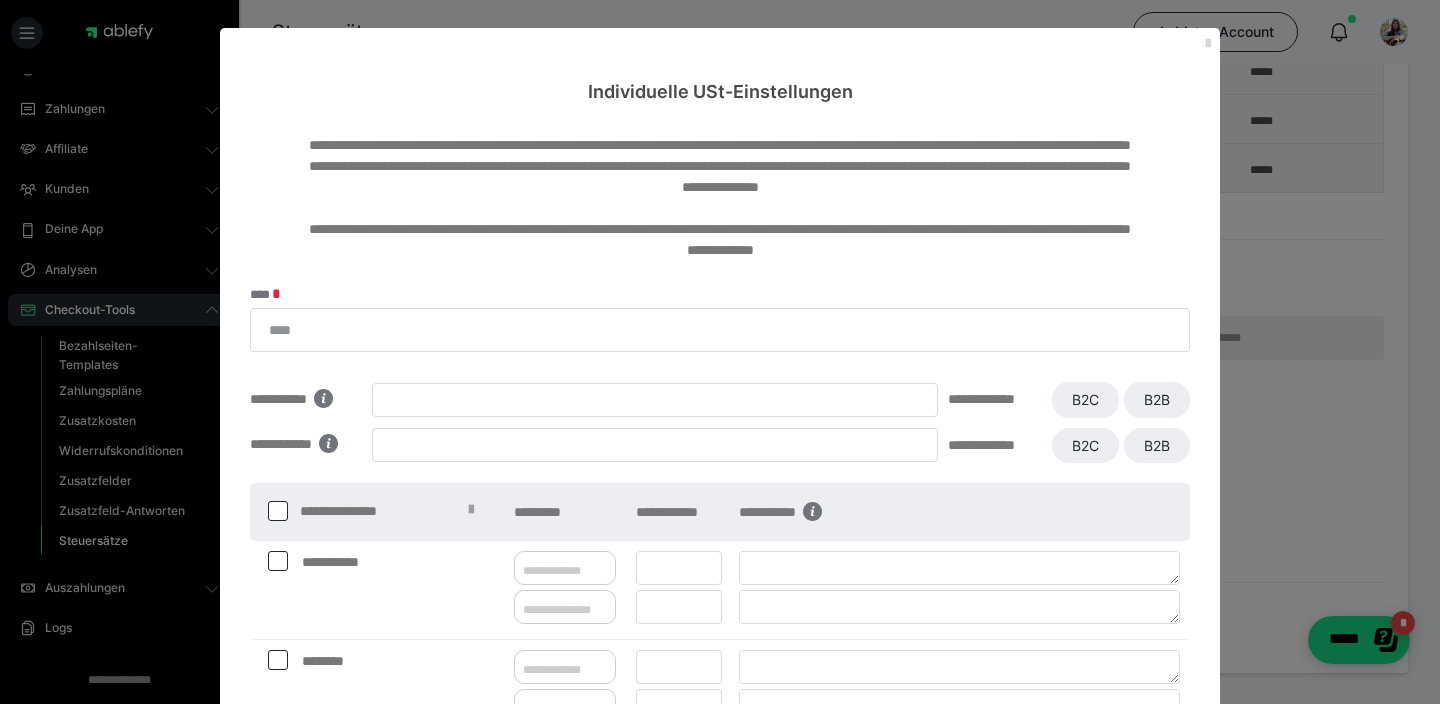 click at bounding box center (1208, 44) 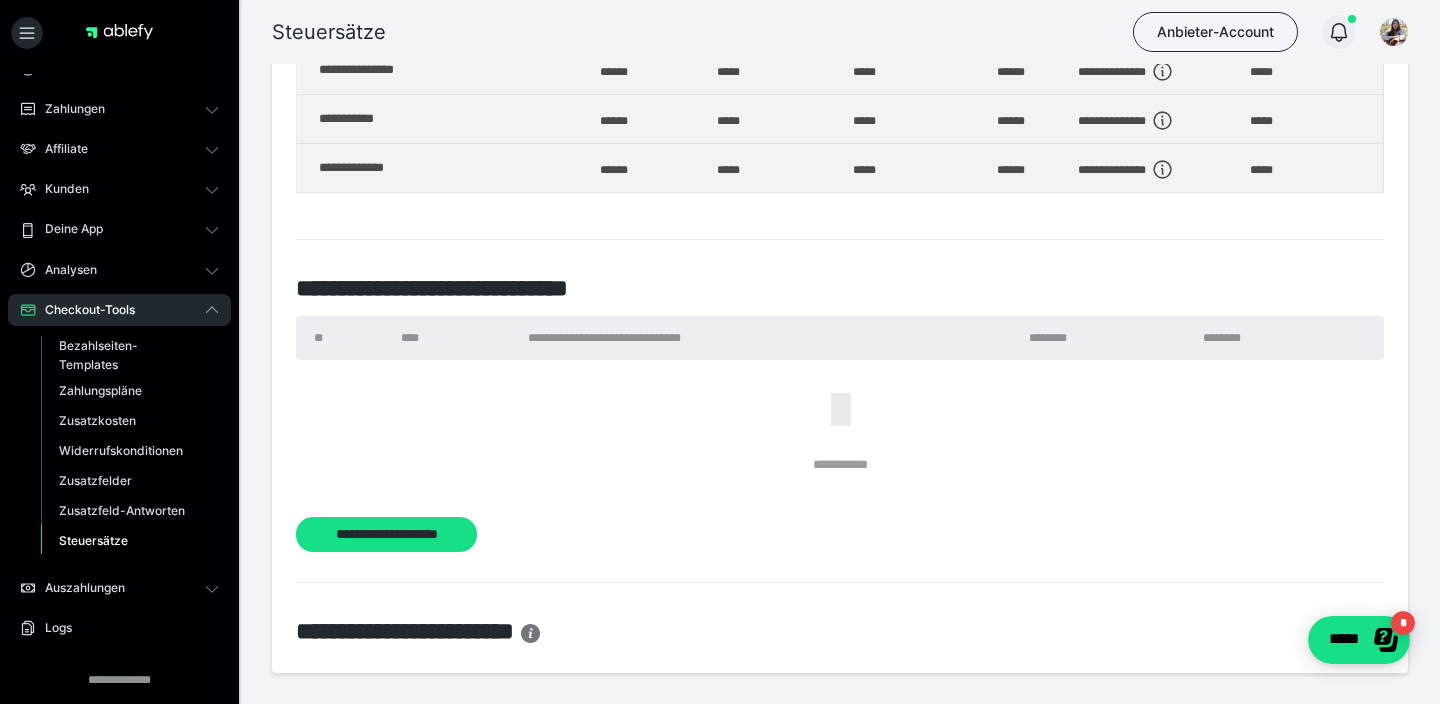 click 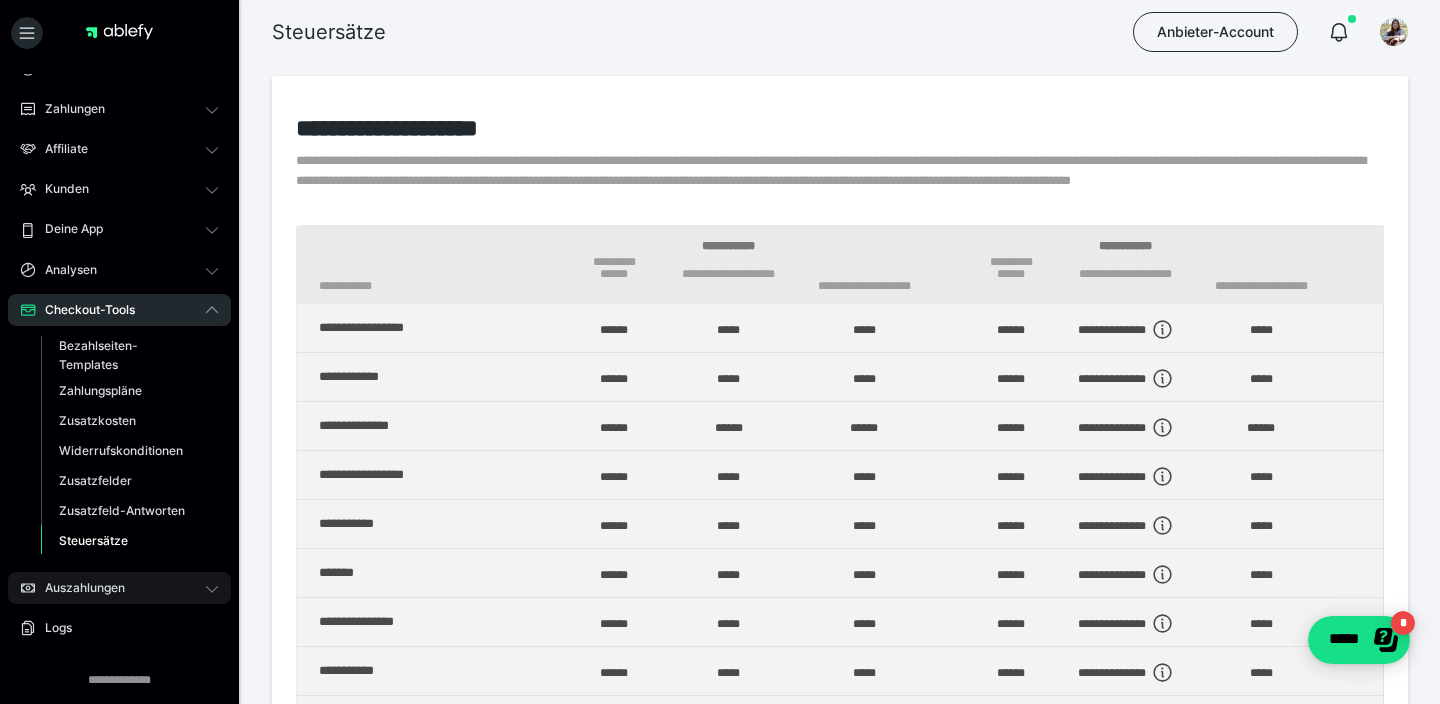 click on "Auszahlungen" at bounding box center [78, 588] 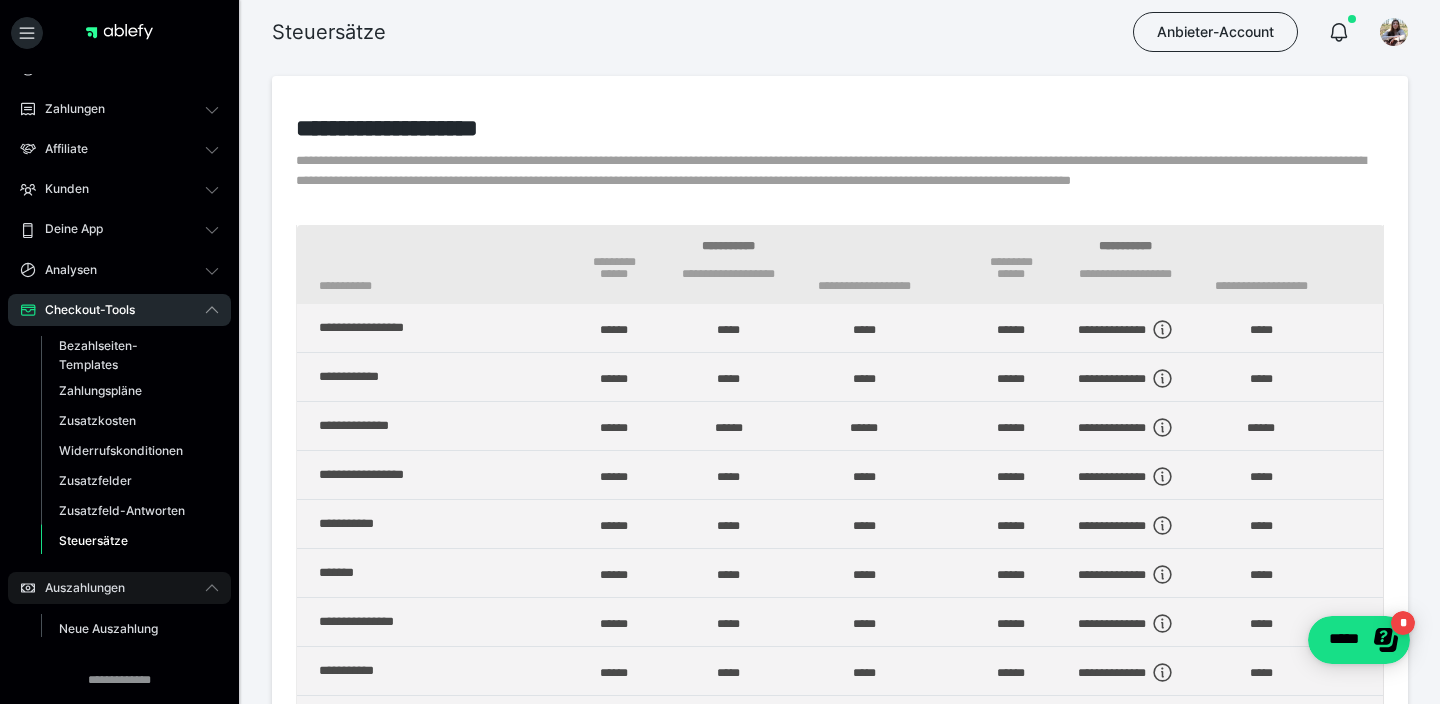 scroll, scrollTop: 115, scrollLeft: 0, axis: vertical 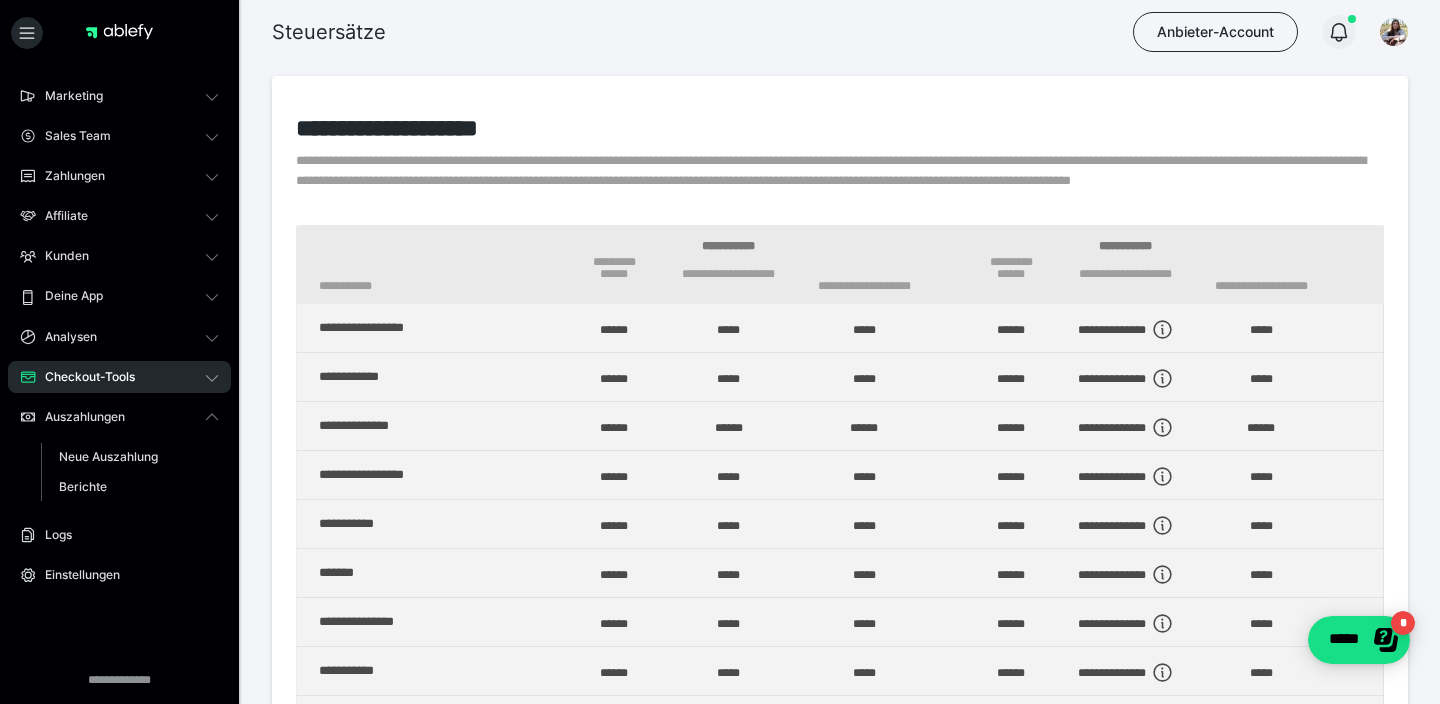 click 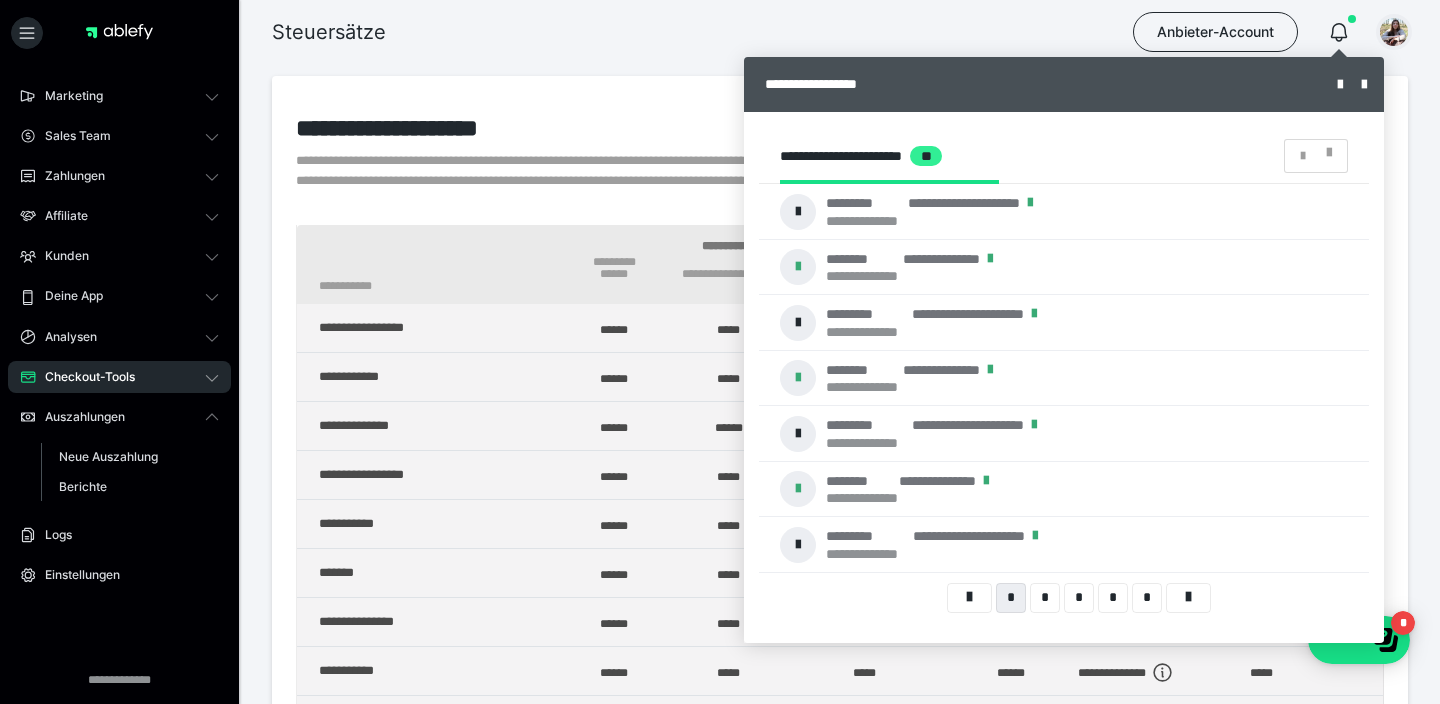 click at bounding box center (1394, 32) 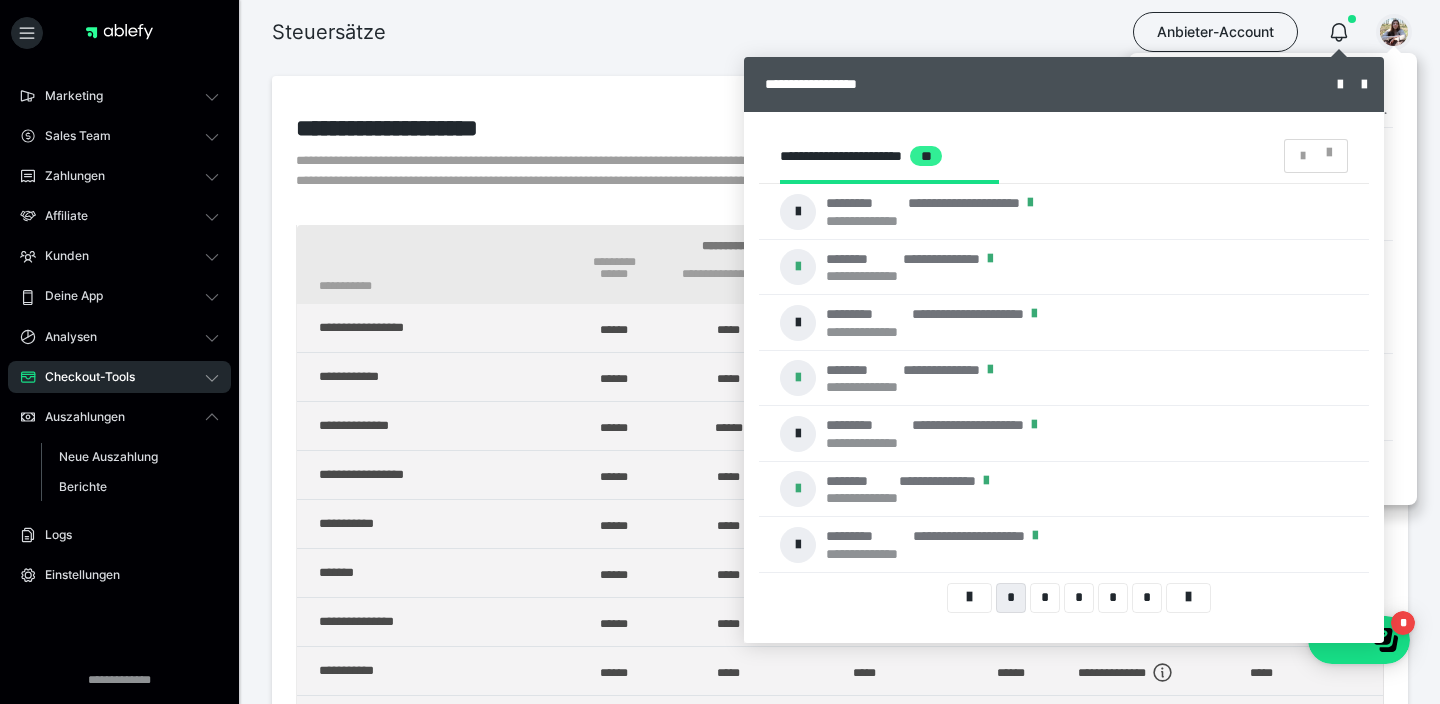 click at bounding box center (1394, 32) 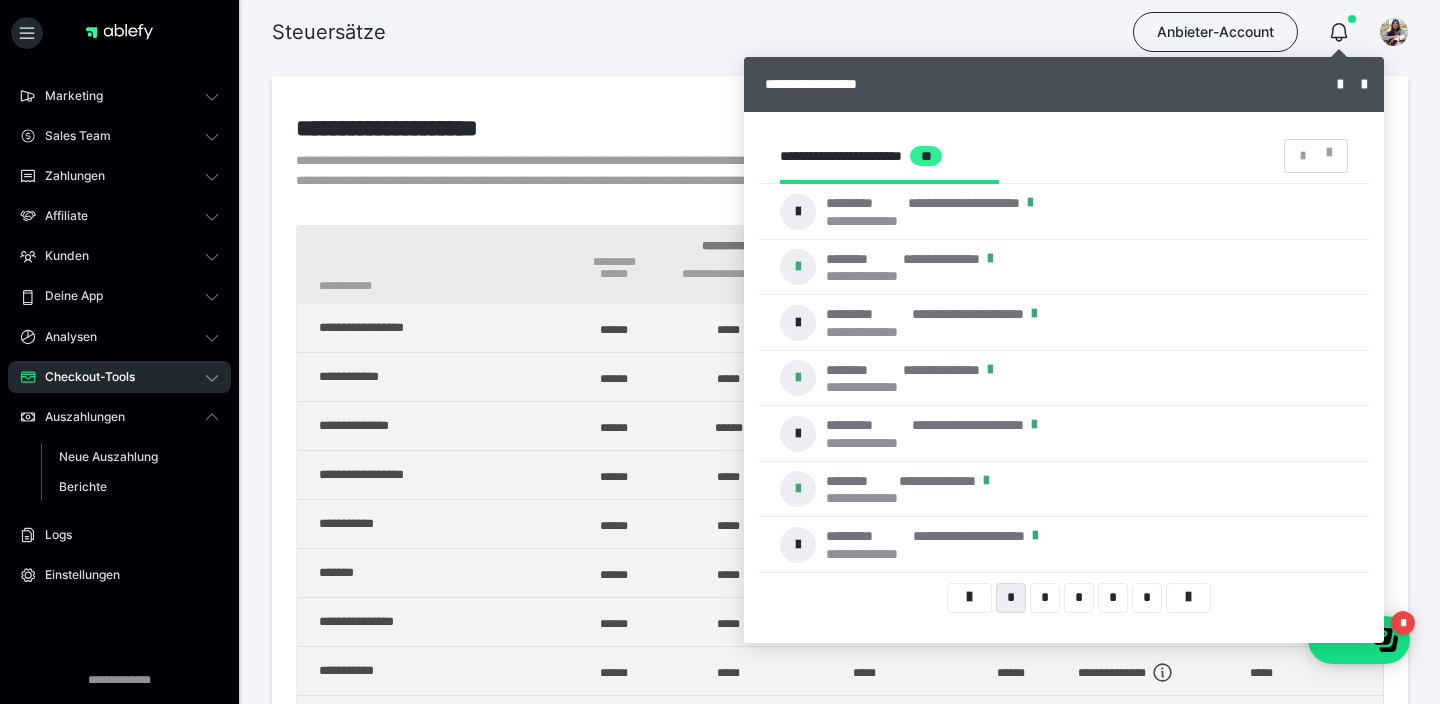 click at bounding box center [720, 352] 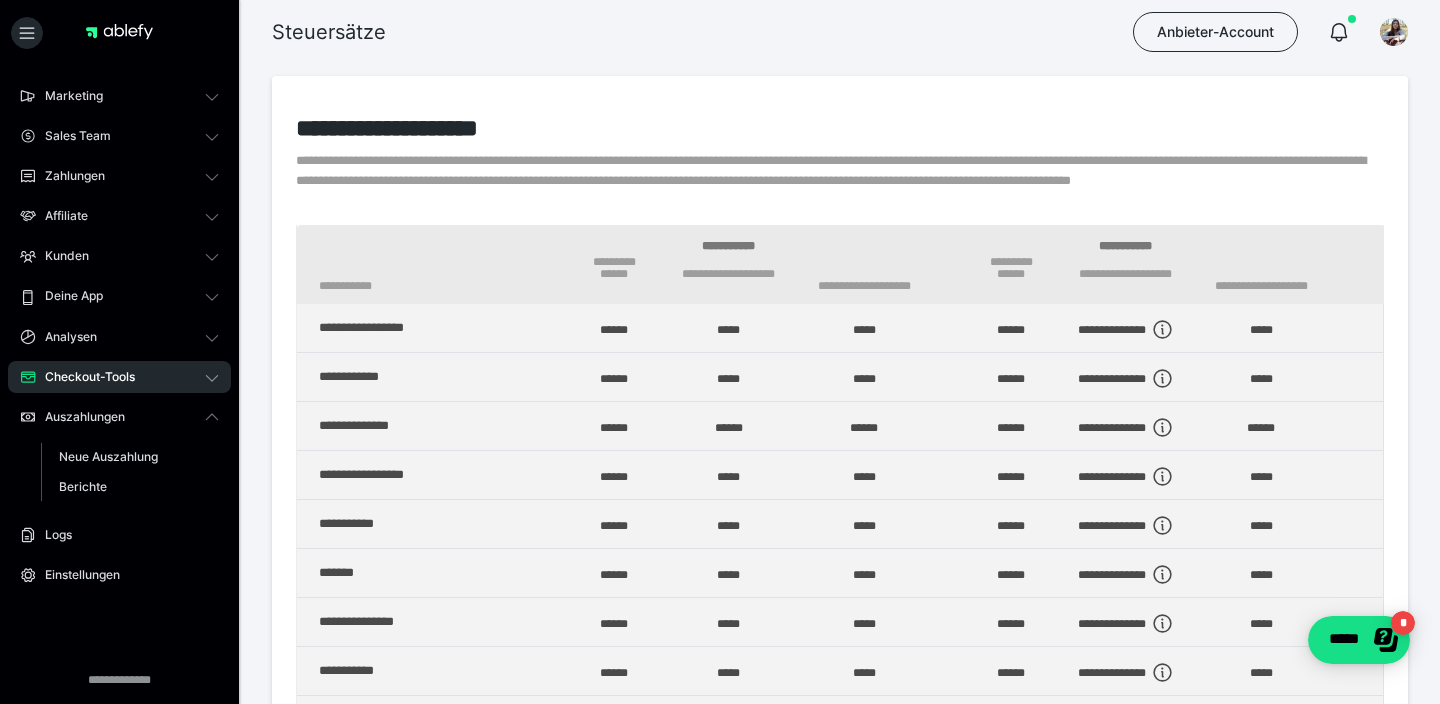 click on "Anbieter-Account" at bounding box center (1258, 32) 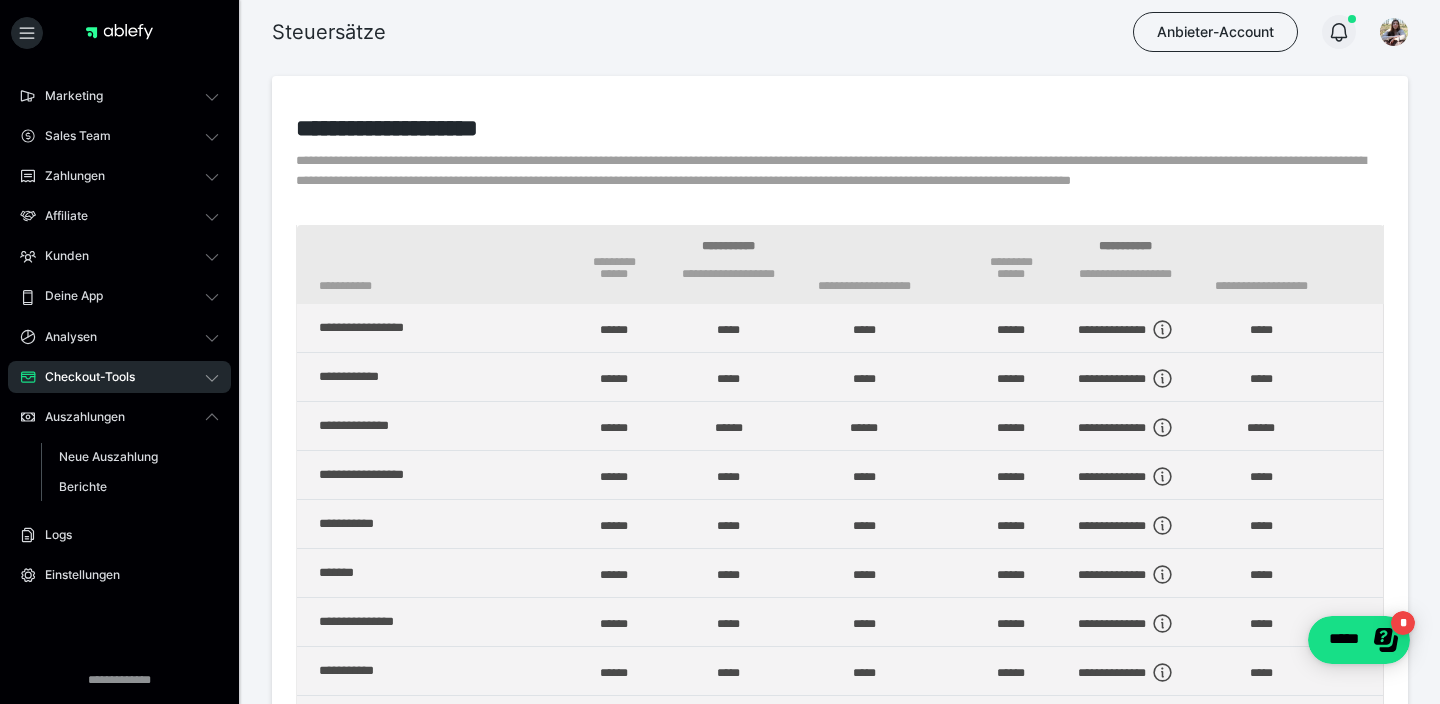 click at bounding box center [1339, 32] 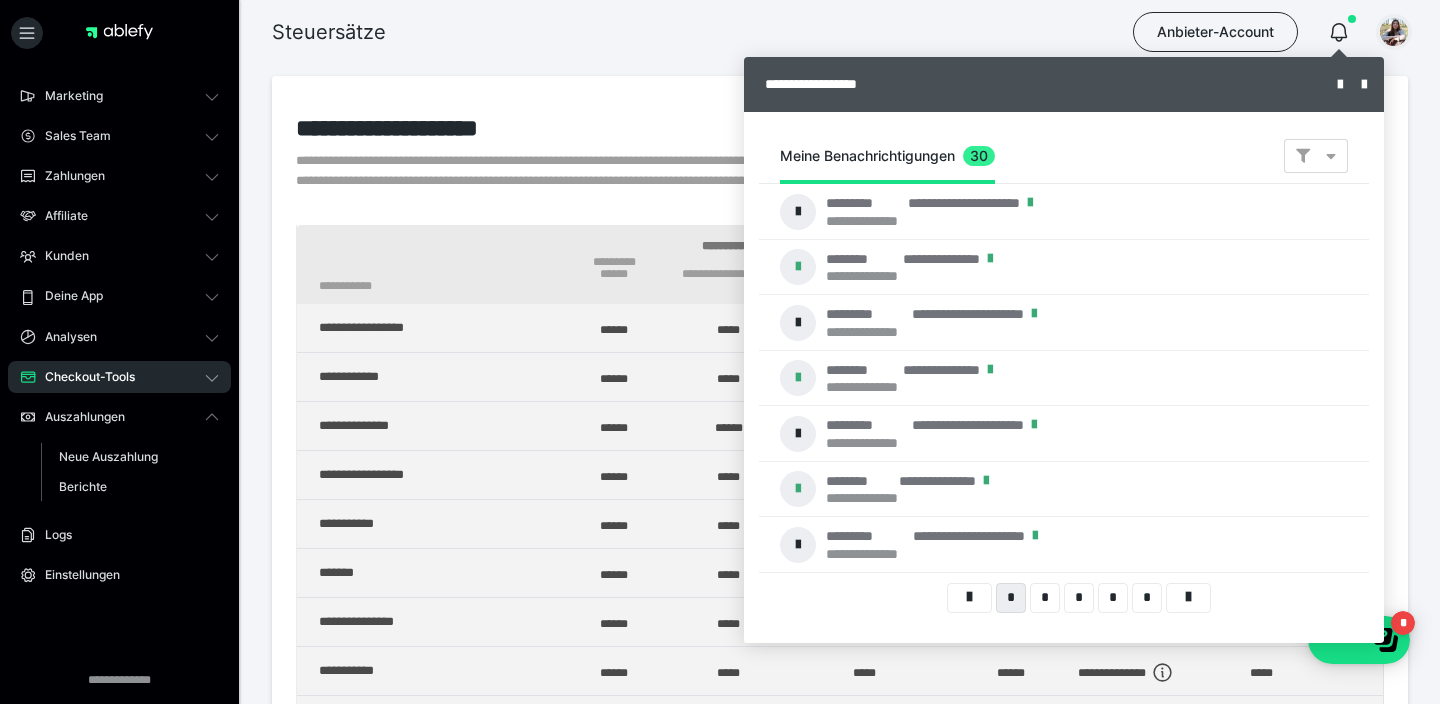click at bounding box center [1394, 32] 